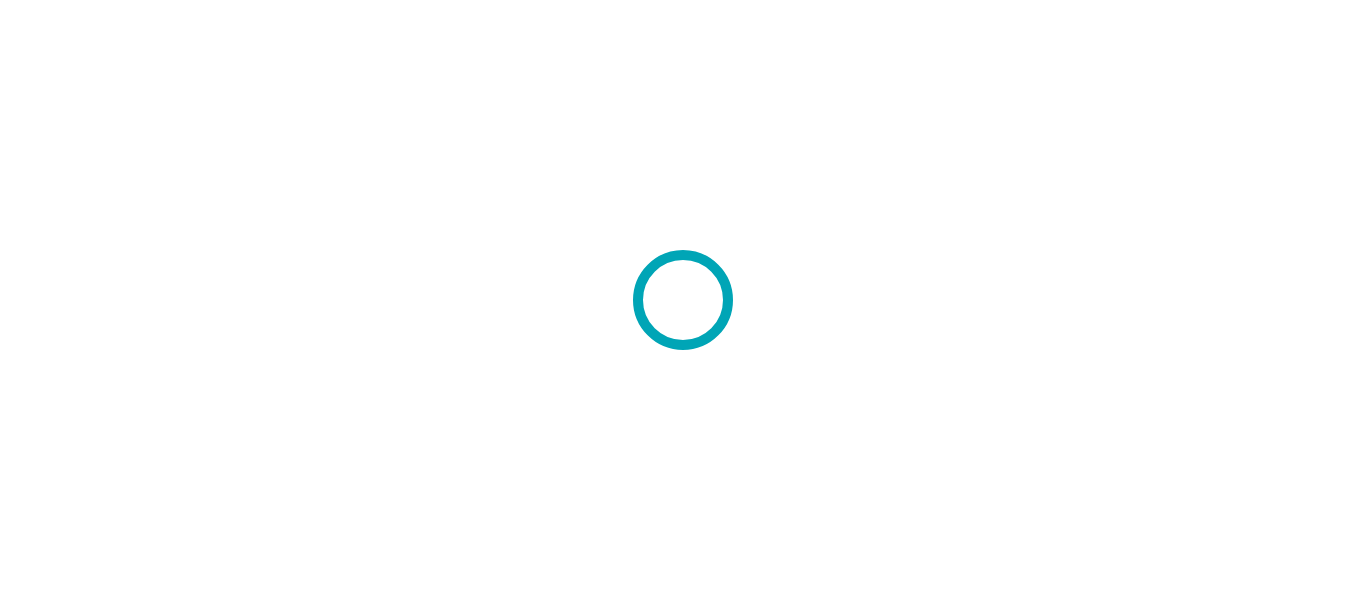 scroll, scrollTop: 0, scrollLeft: 0, axis: both 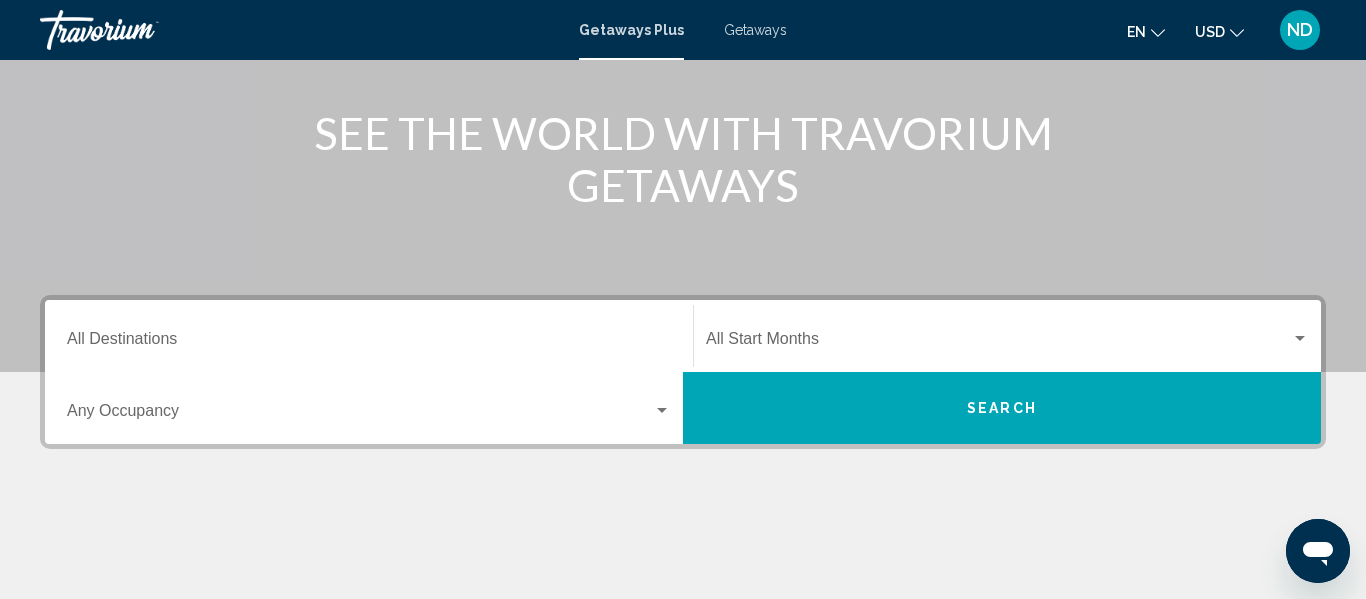 click on "Destination All Destinations" at bounding box center (369, 343) 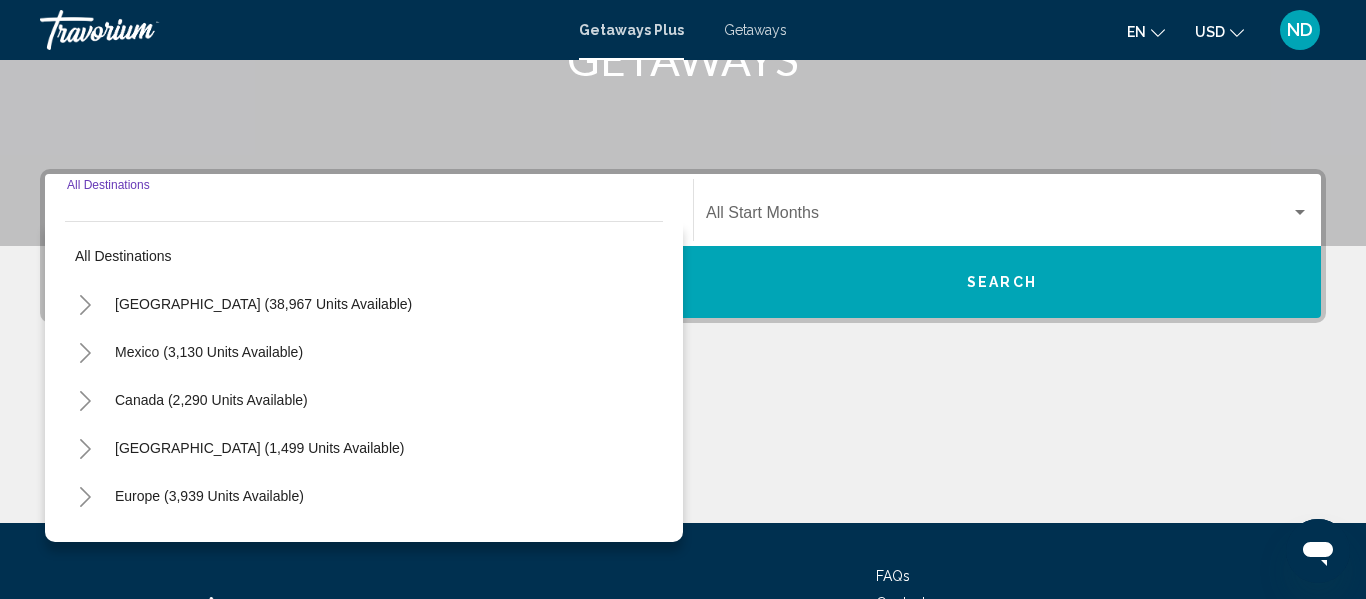 scroll, scrollTop: 458, scrollLeft: 0, axis: vertical 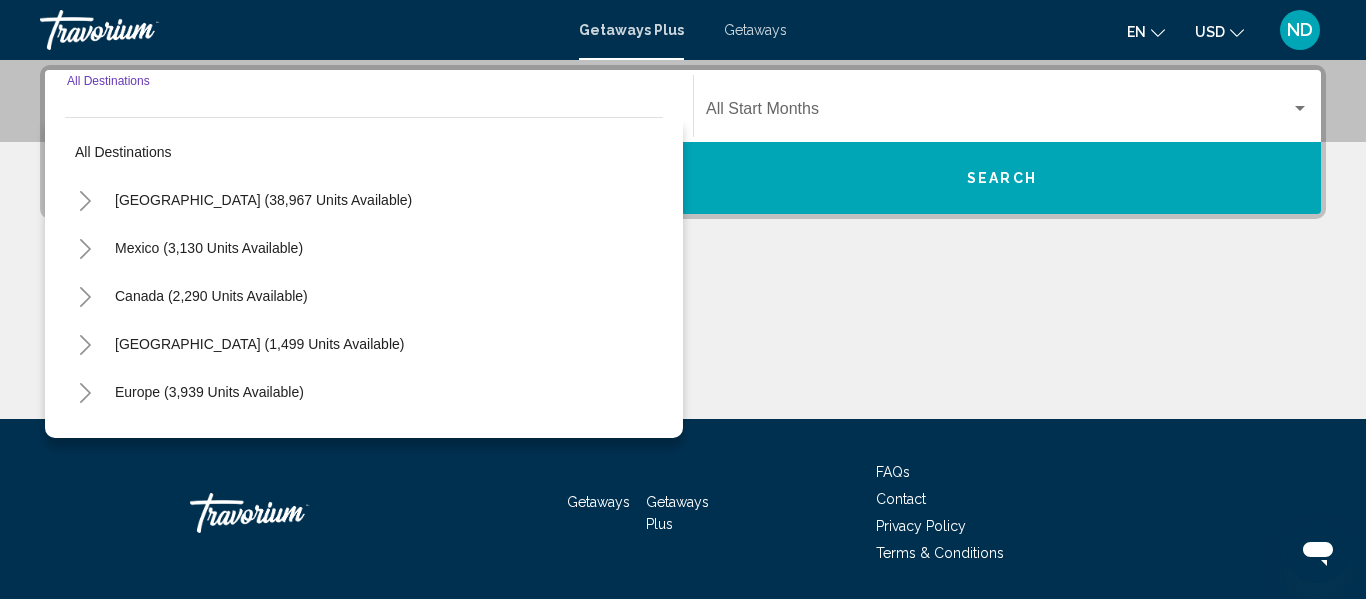 click on "[GEOGRAPHIC_DATA] (1,499 units available)" at bounding box center [209, 392] 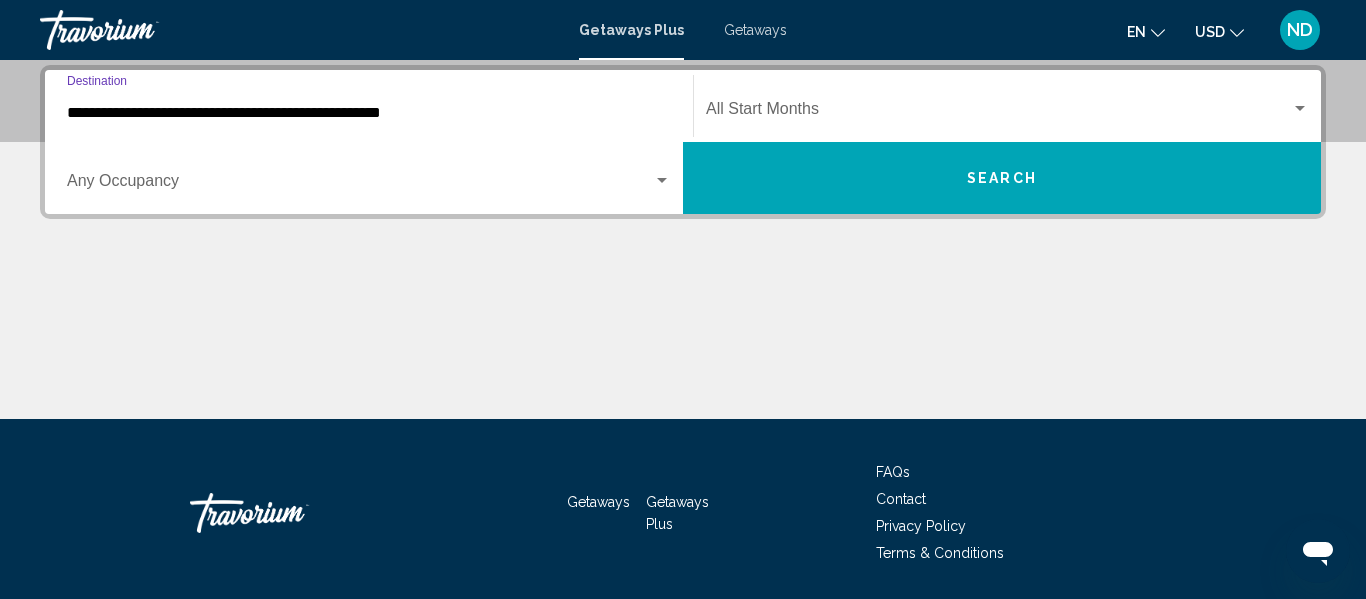 click on "Occupancy Any Occupancy" at bounding box center (369, 178) 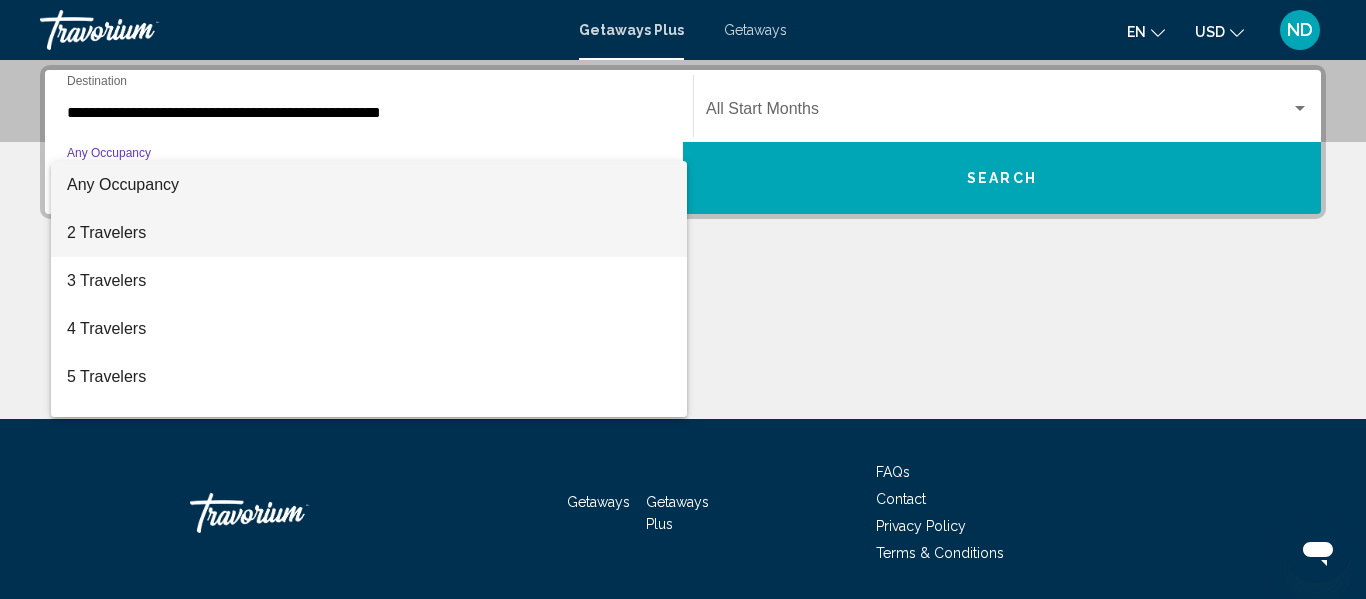 click on "2 Travelers" at bounding box center [369, 233] 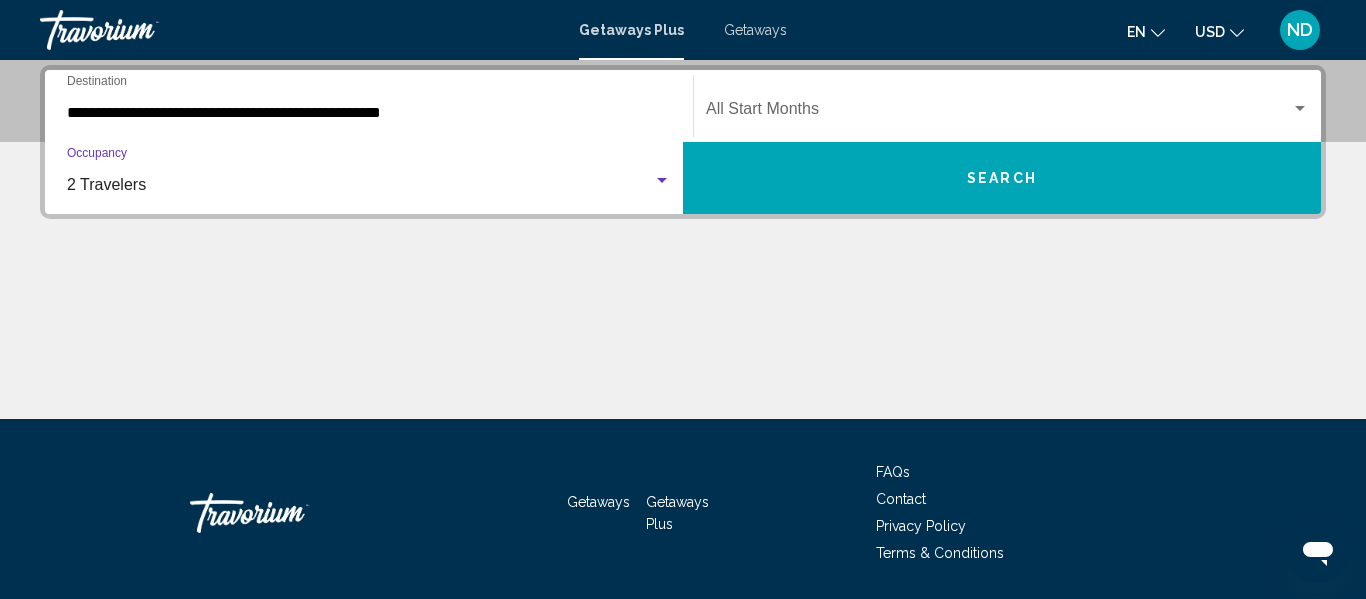 click on "Search" at bounding box center [1002, 179] 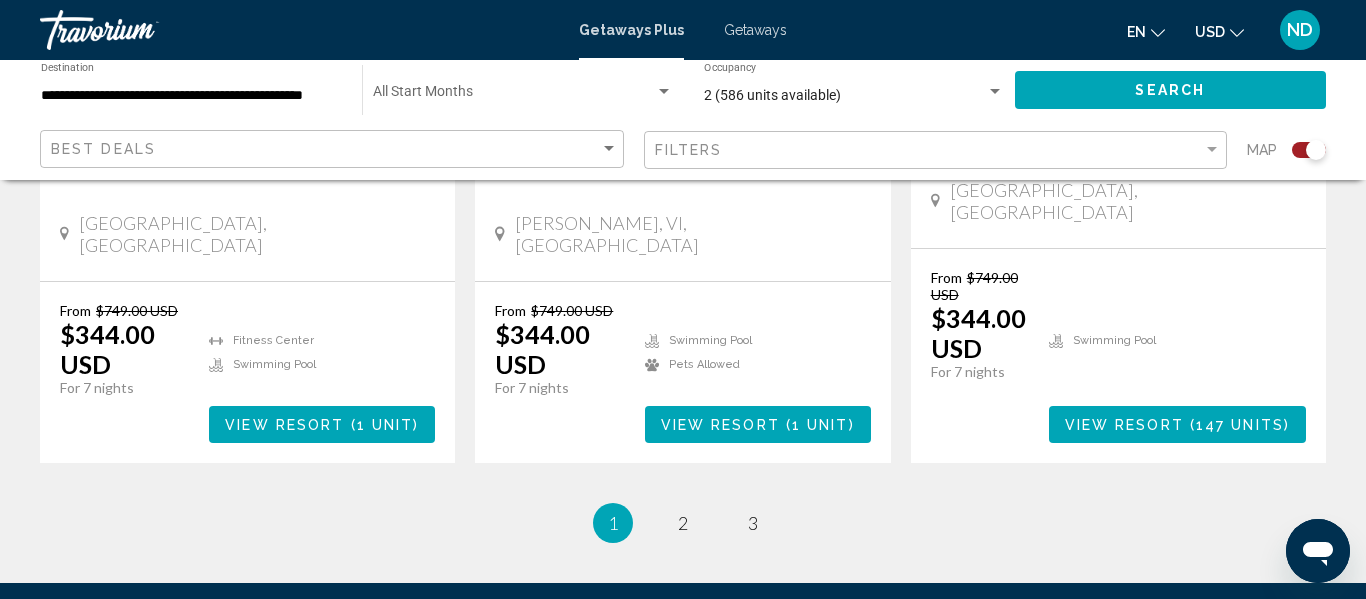 scroll, scrollTop: 3459, scrollLeft: 0, axis: vertical 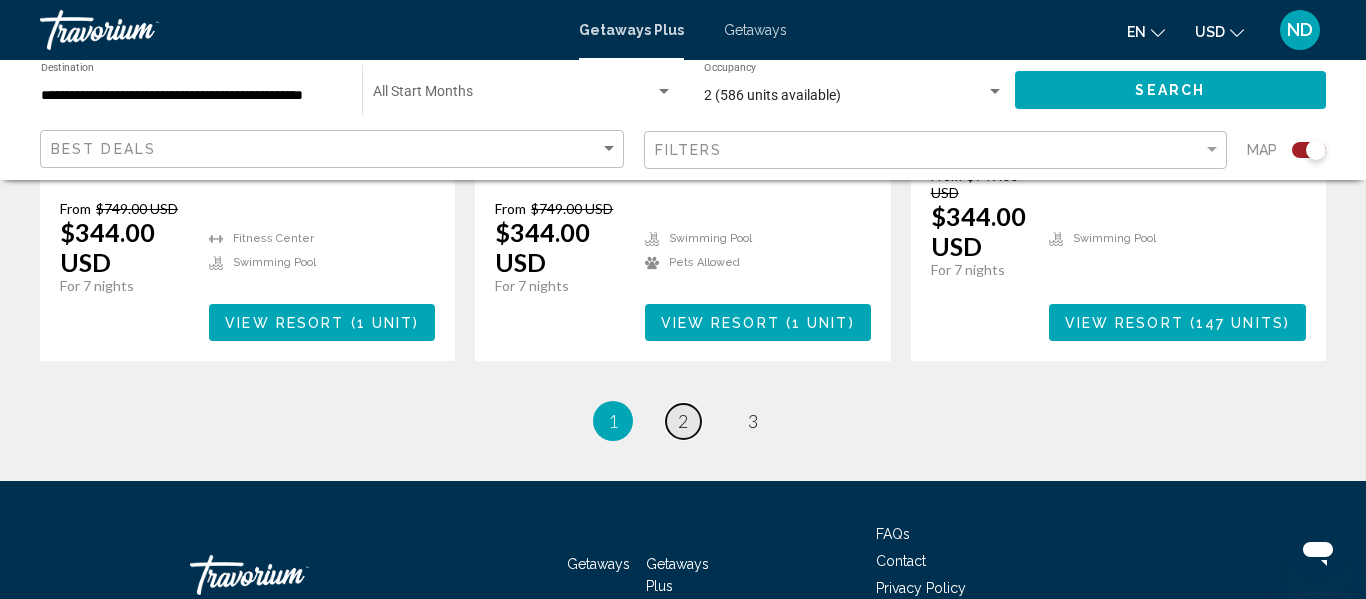 click on "2" at bounding box center (683, 421) 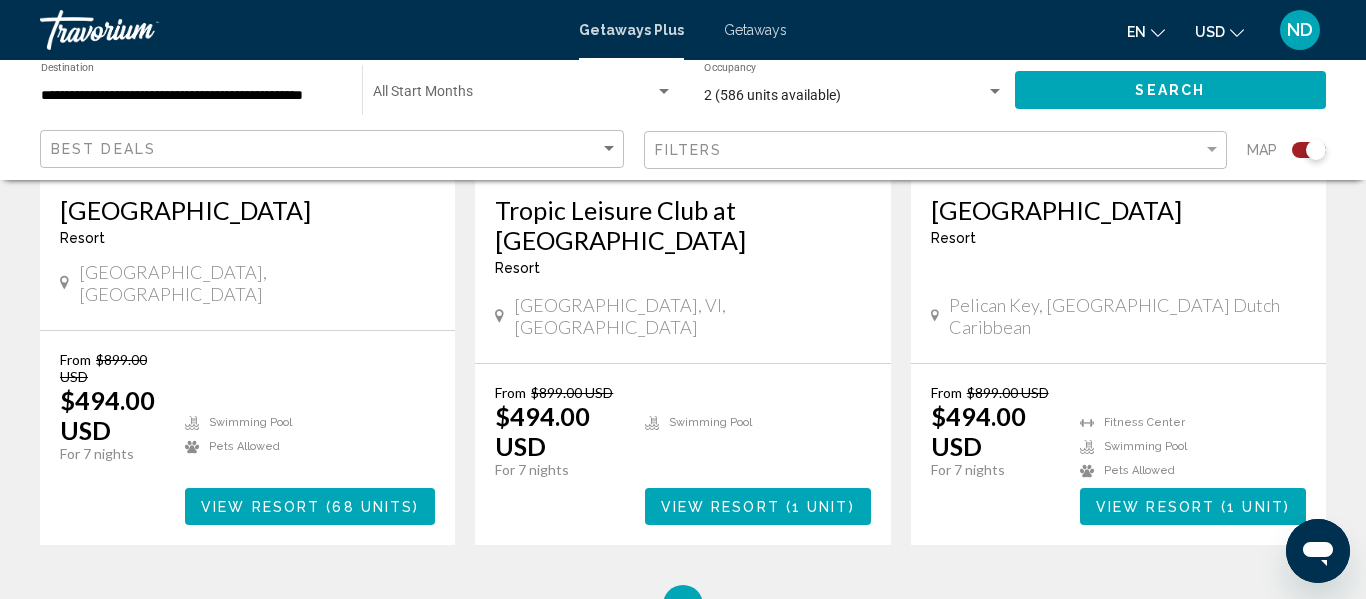 scroll, scrollTop: 3280, scrollLeft: 0, axis: vertical 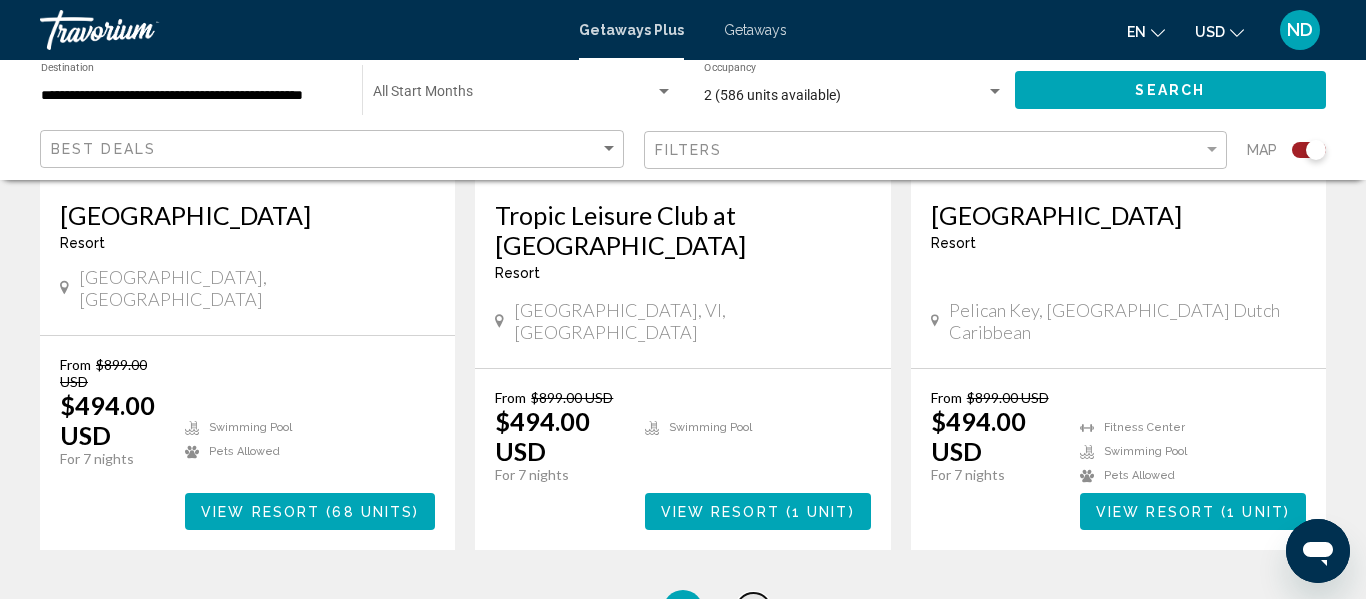 click on "page  3" at bounding box center [753, 610] 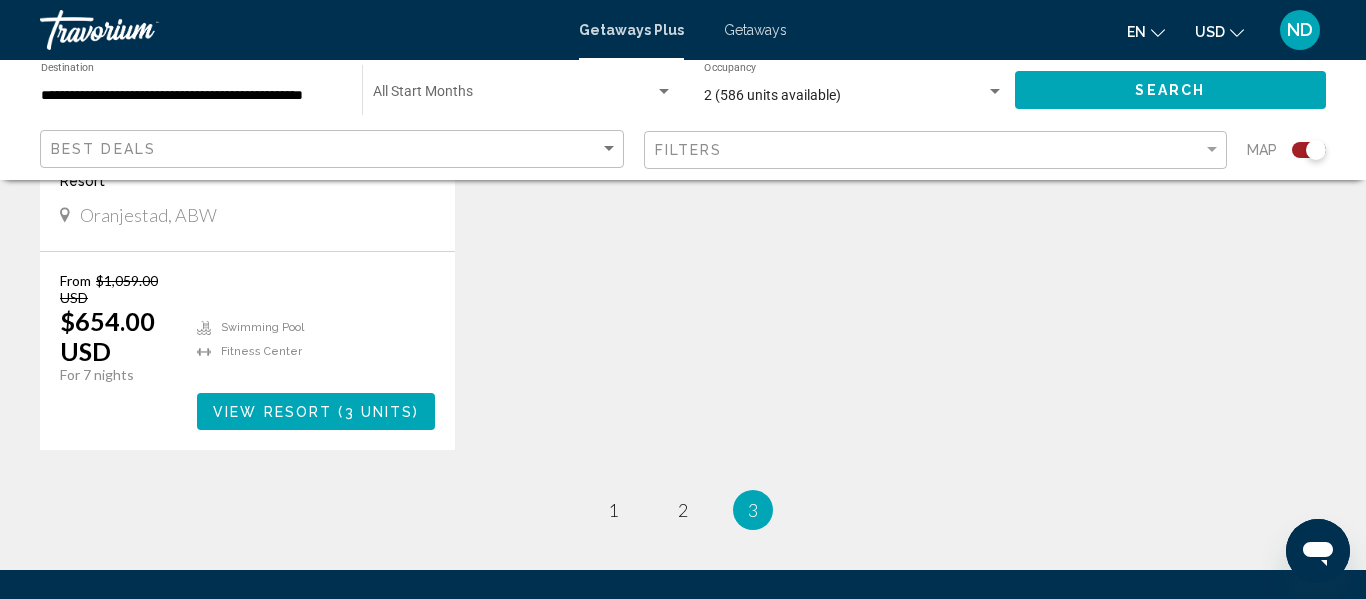 scroll, scrollTop: 2607, scrollLeft: 0, axis: vertical 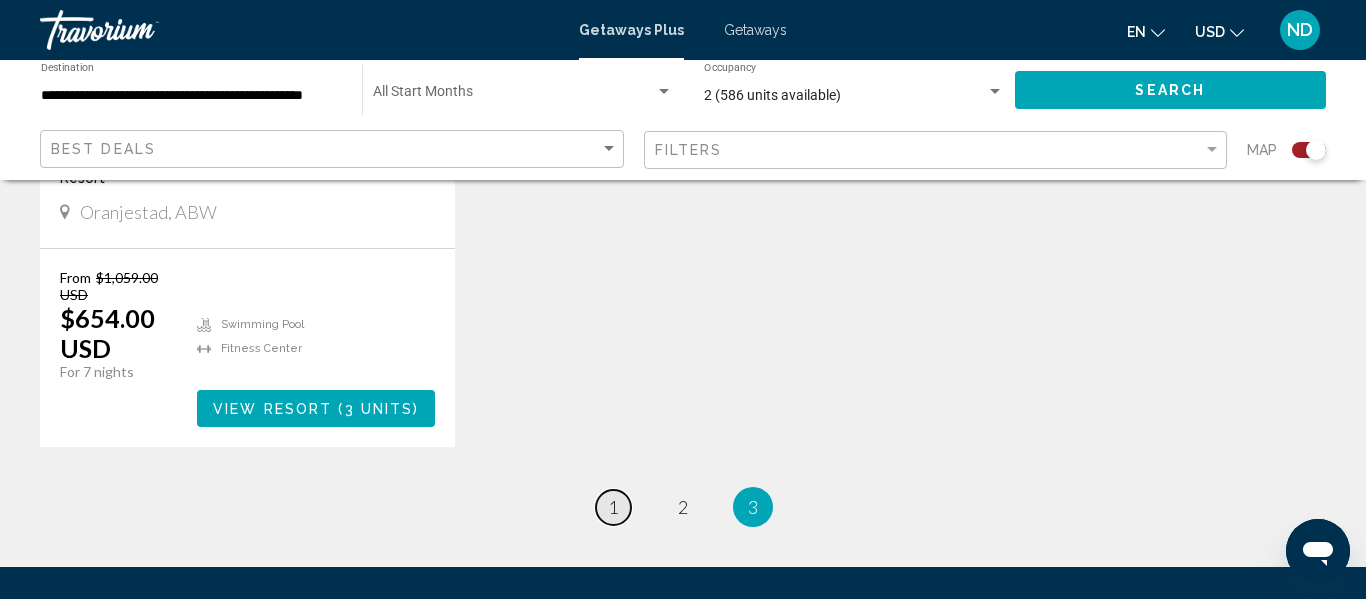 click on "page  1" at bounding box center [613, 507] 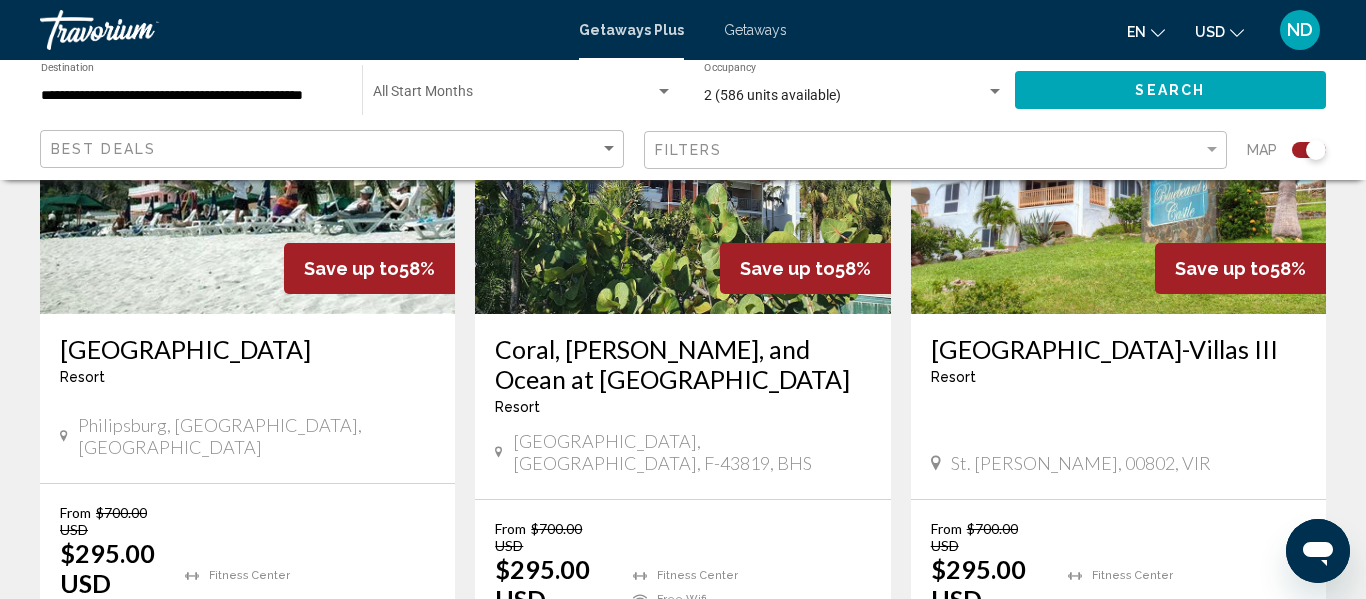 scroll, scrollTop: 899, scrollLeft: 0, axis: vertical 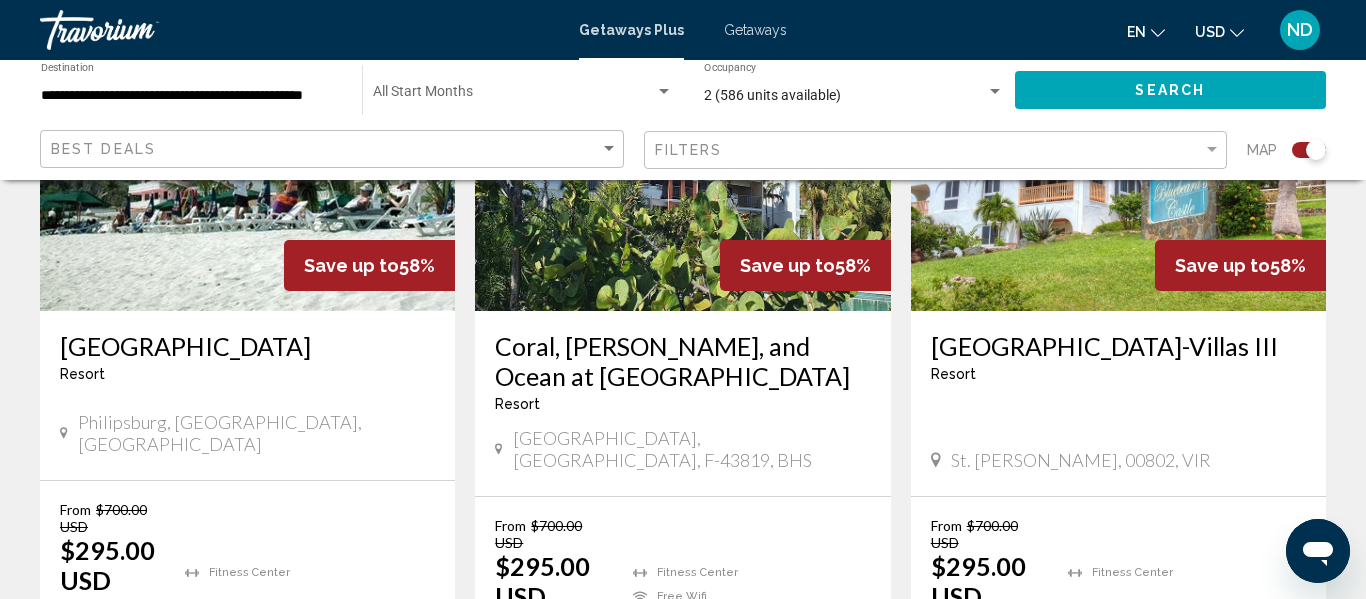 click on "Filters" 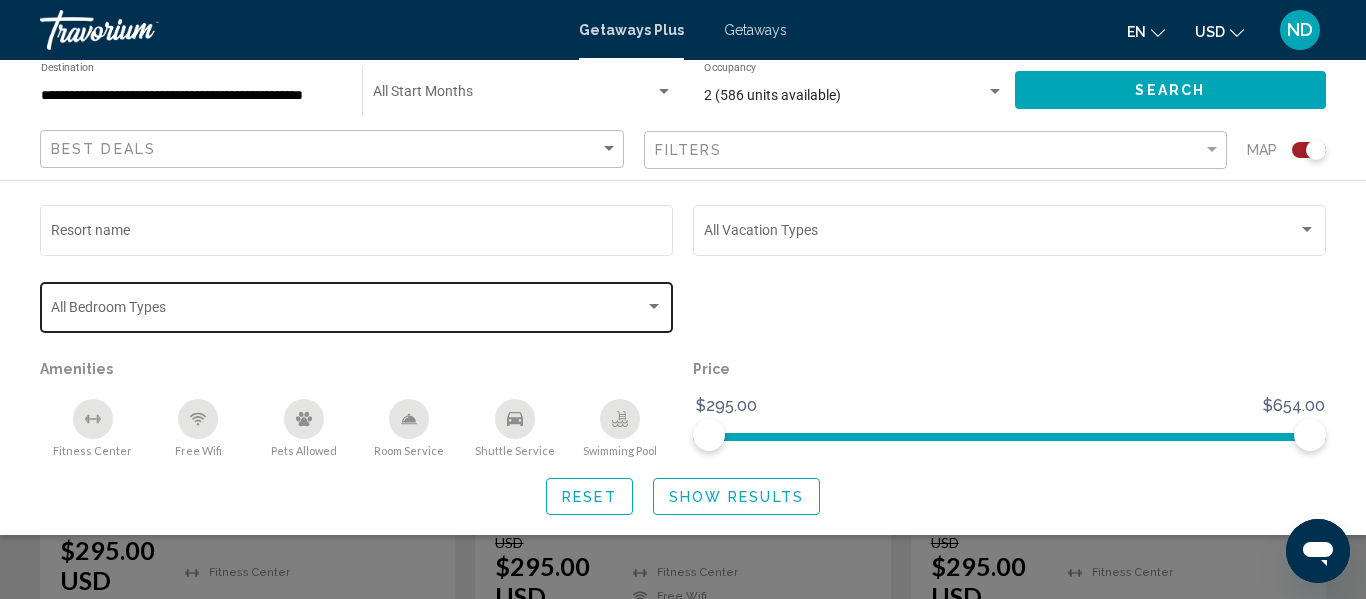 click at bounding box center (348, 311) 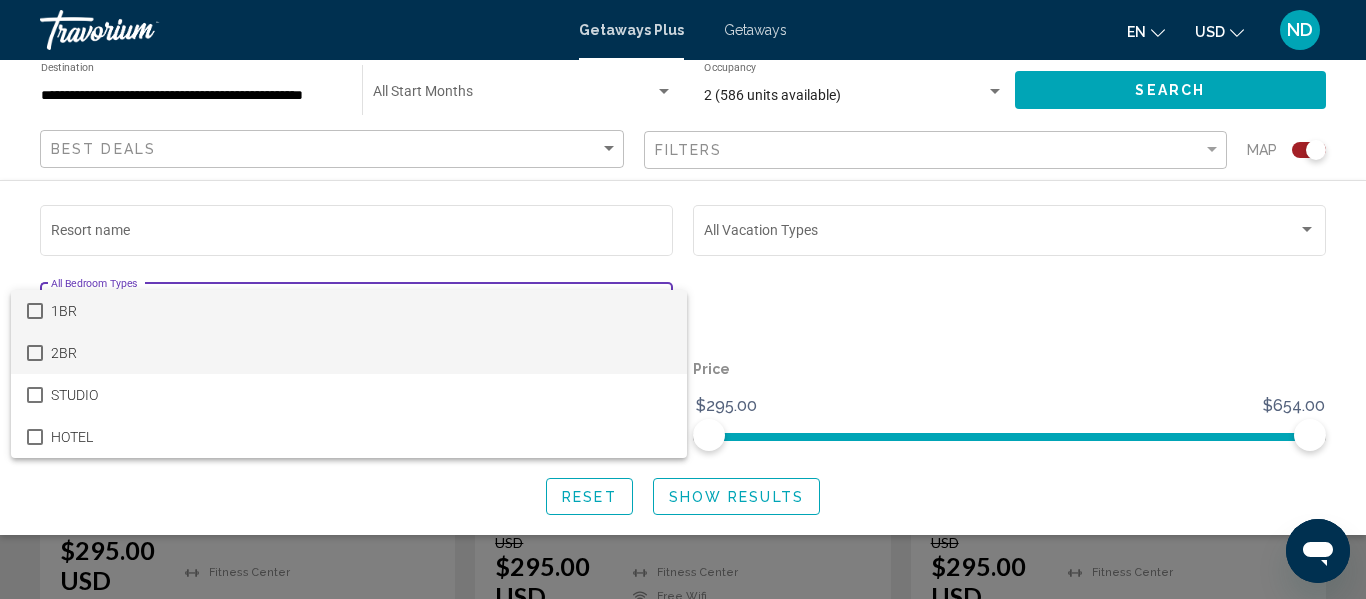 click on "2BR" at bounding box center (361, 353) 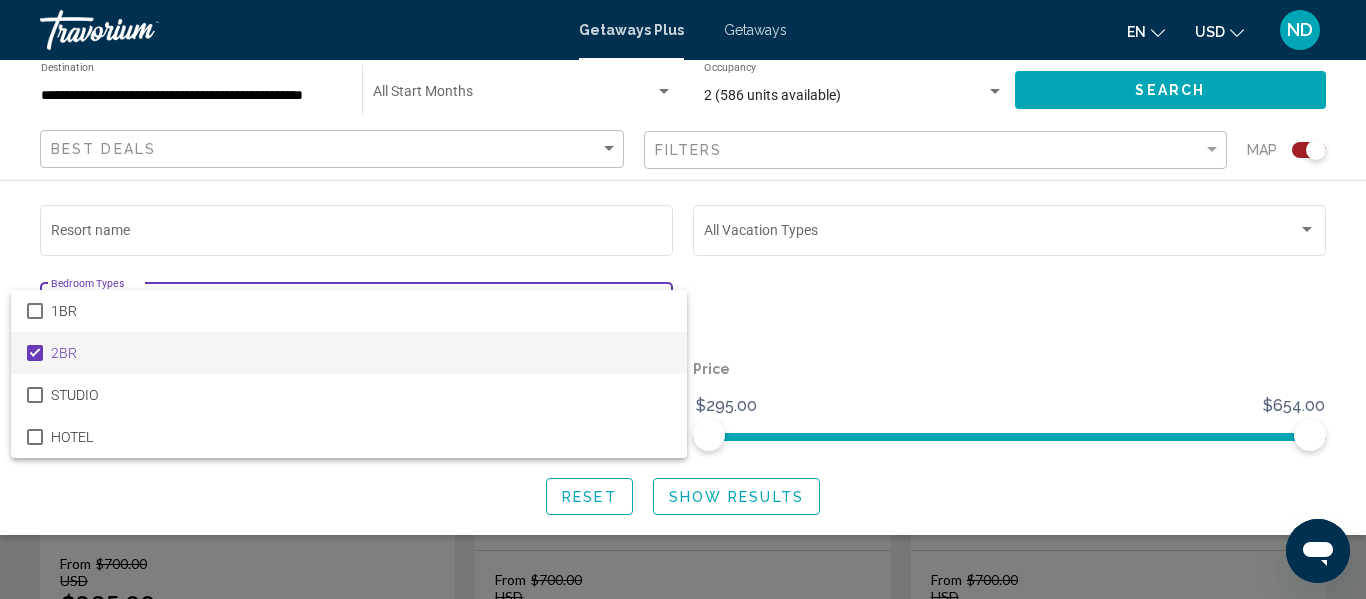 scroll, scrollTop: 803, scrollLeft: 0, axis: vertical 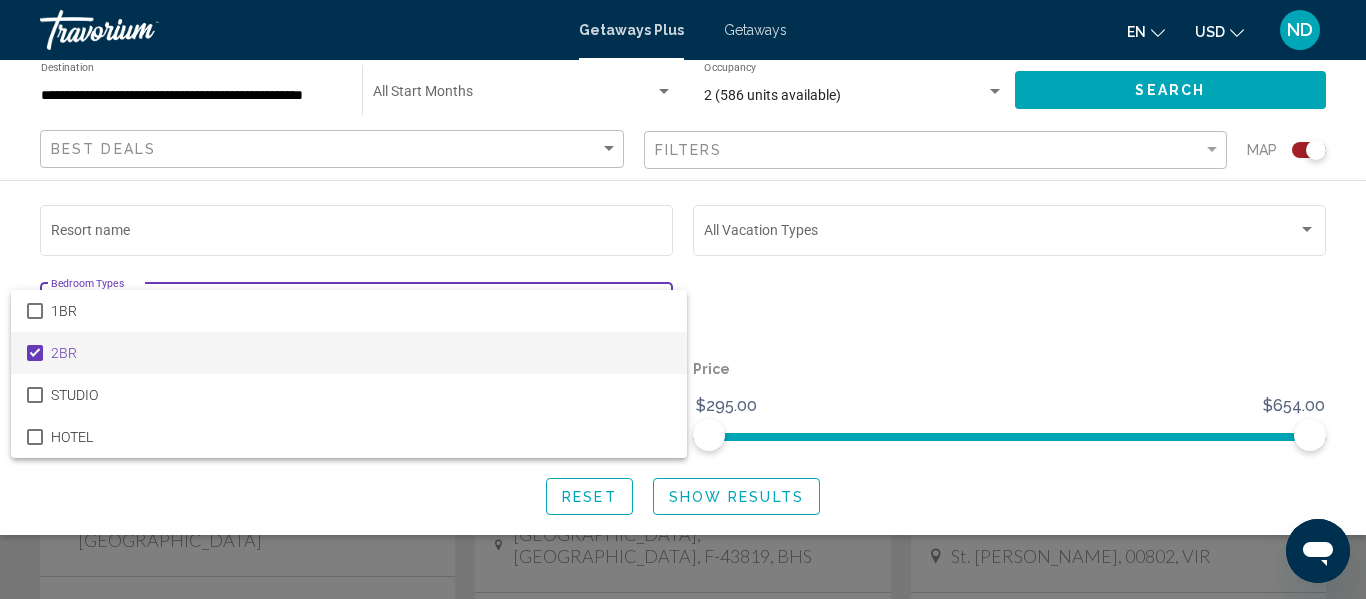click at bounding box center (683, 299) 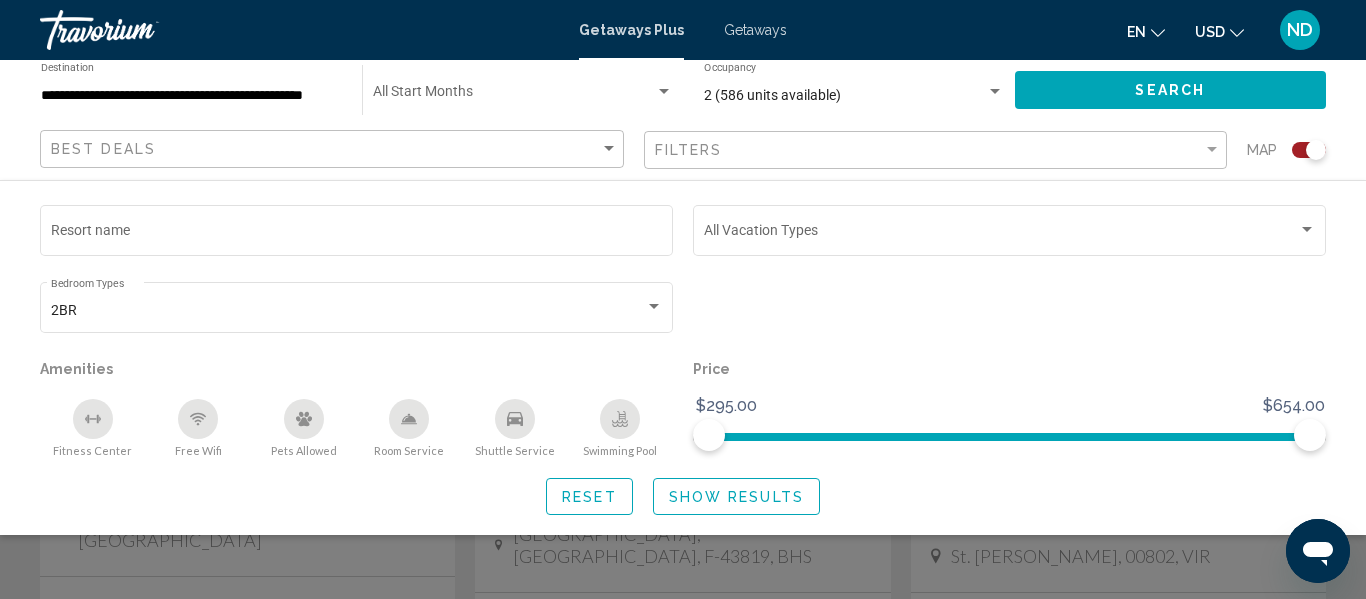 click on "Show Results" 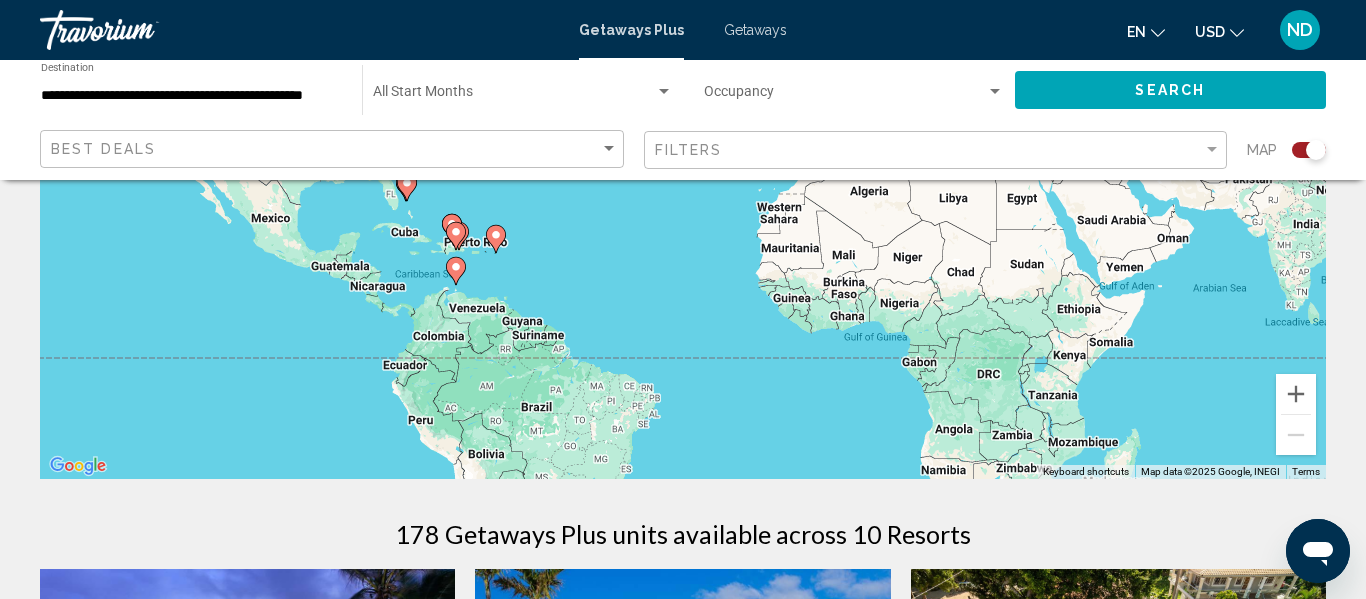 scroll, scrollTop: 0, scrollLeft: 0, axis: both 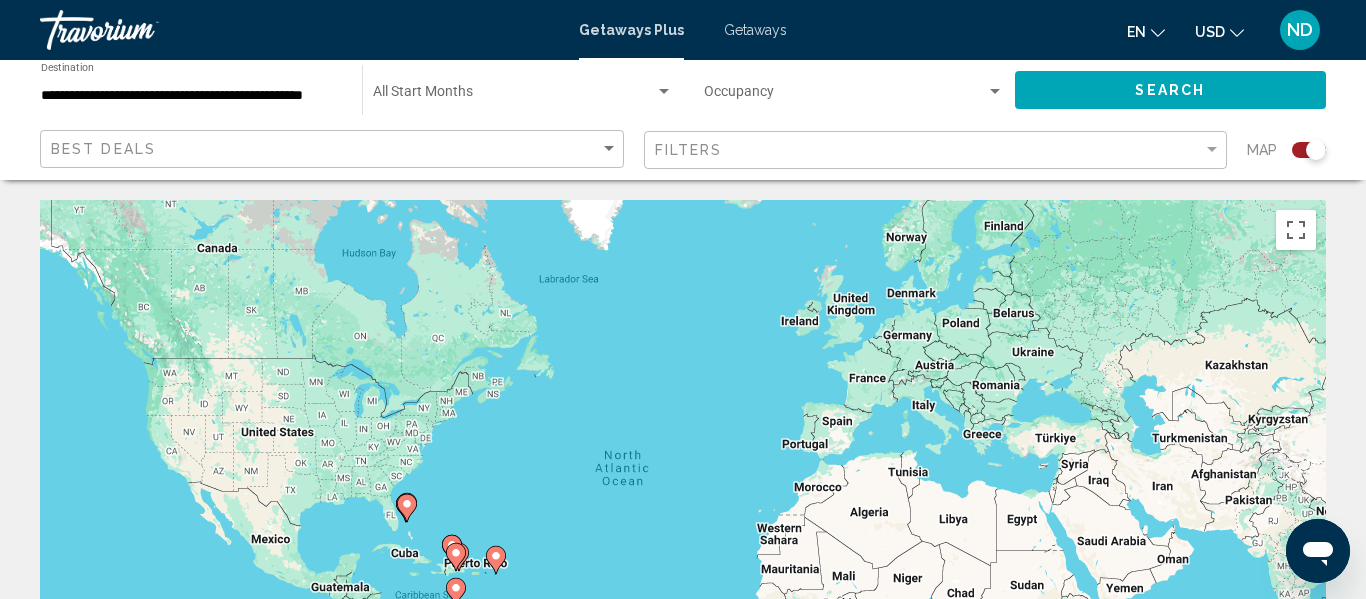 click on "Getaways" at bounding box center [755, 30] 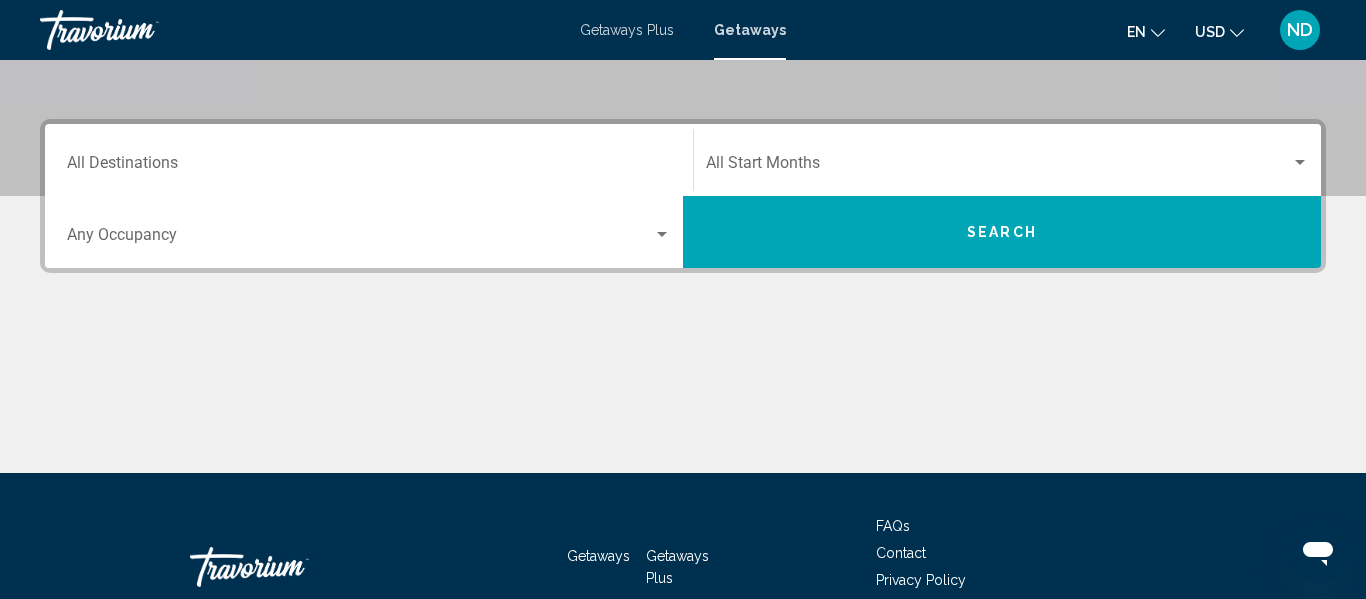 scroll, scrollTop: 405, scrollLeft: 0, axis: vertical 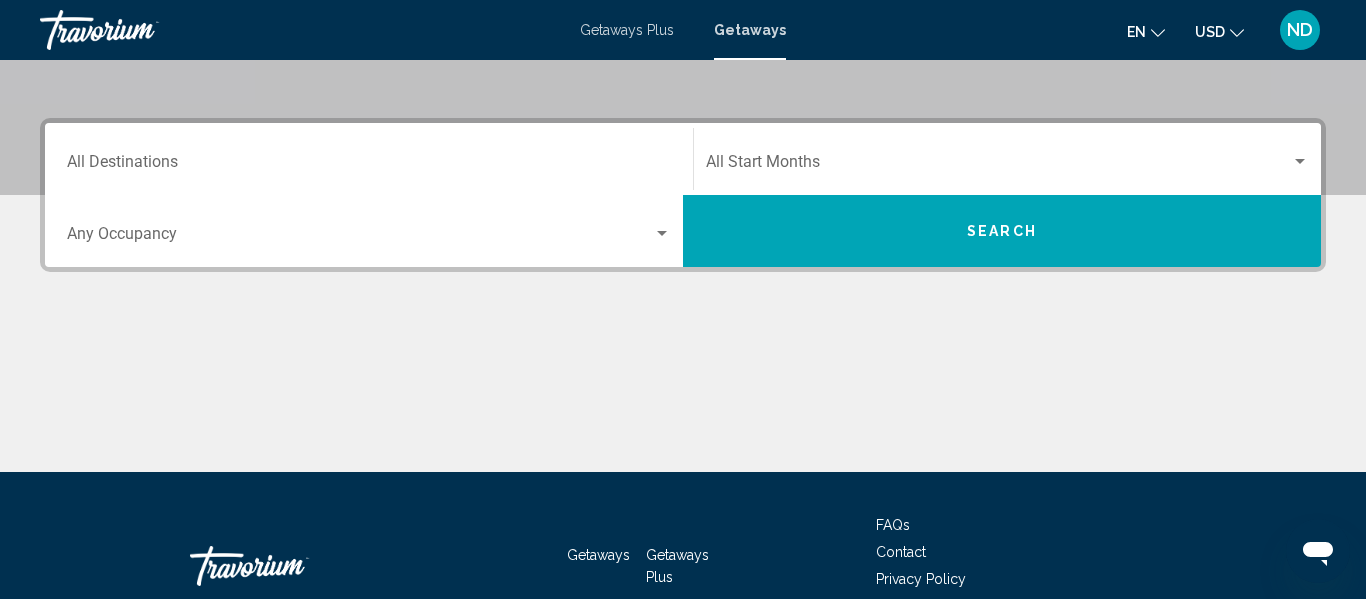 click on "Destination All Destinations" at bounding box center [369, 166] 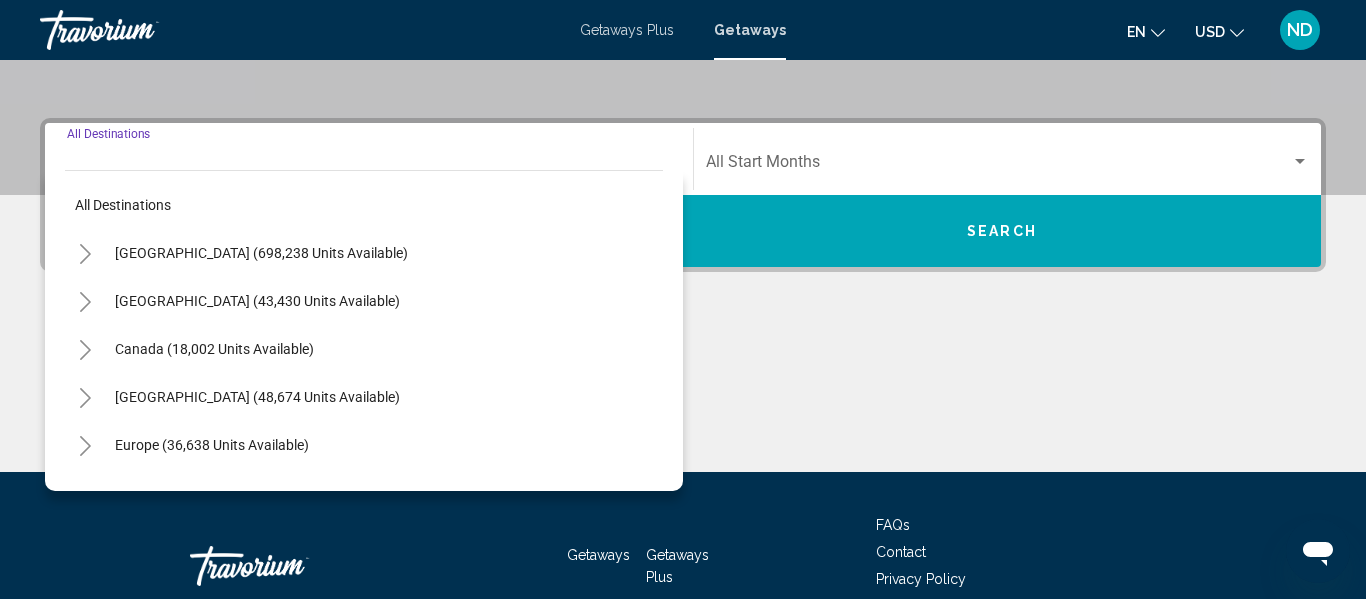 scroll, scrollTop: 458, scrollLeft: 0, axis: vertical 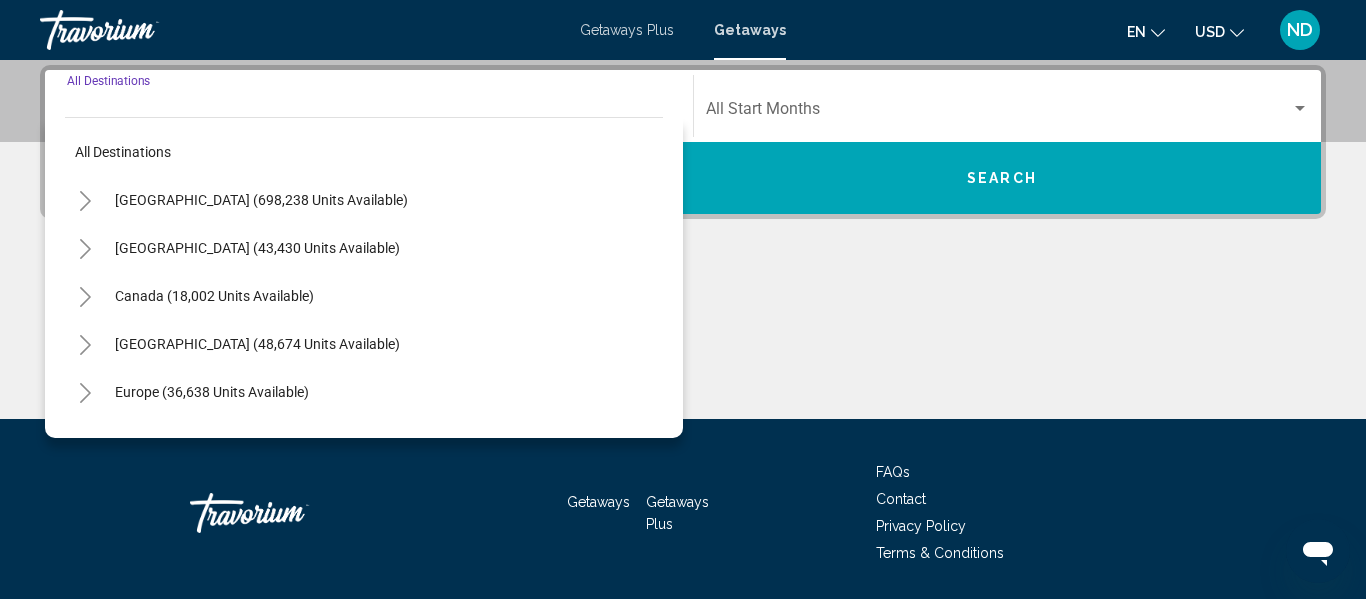click 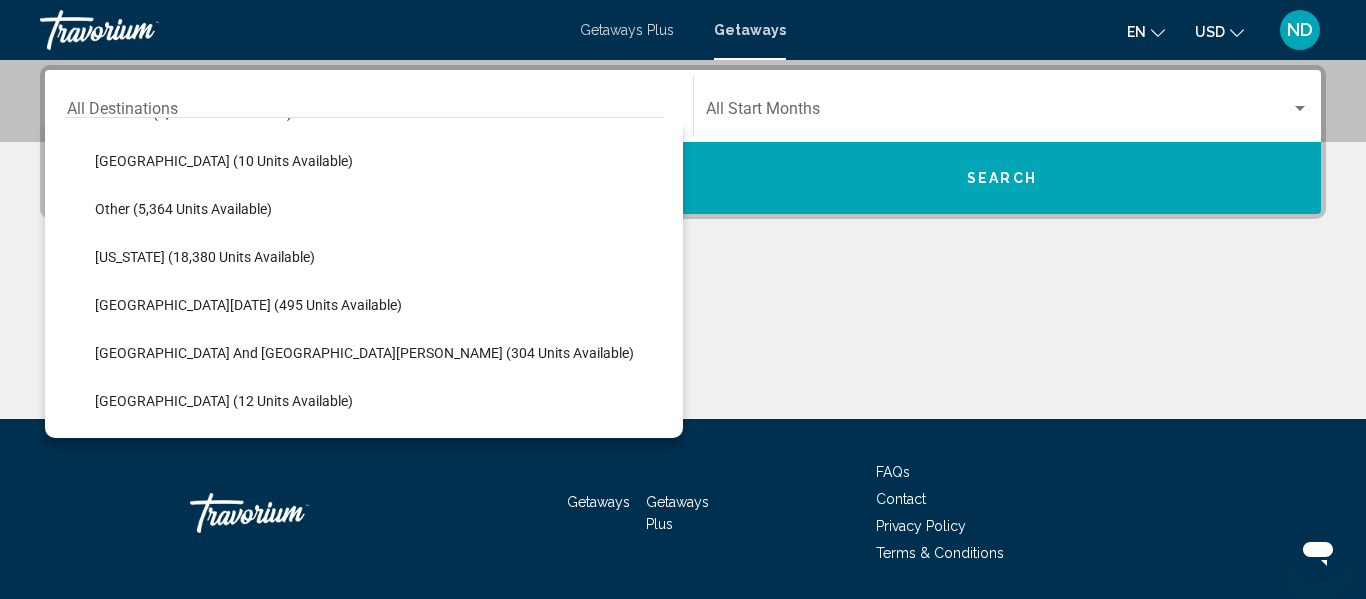 scroll, scrollTop: 469, scrollLeft: 0, axis: vertical 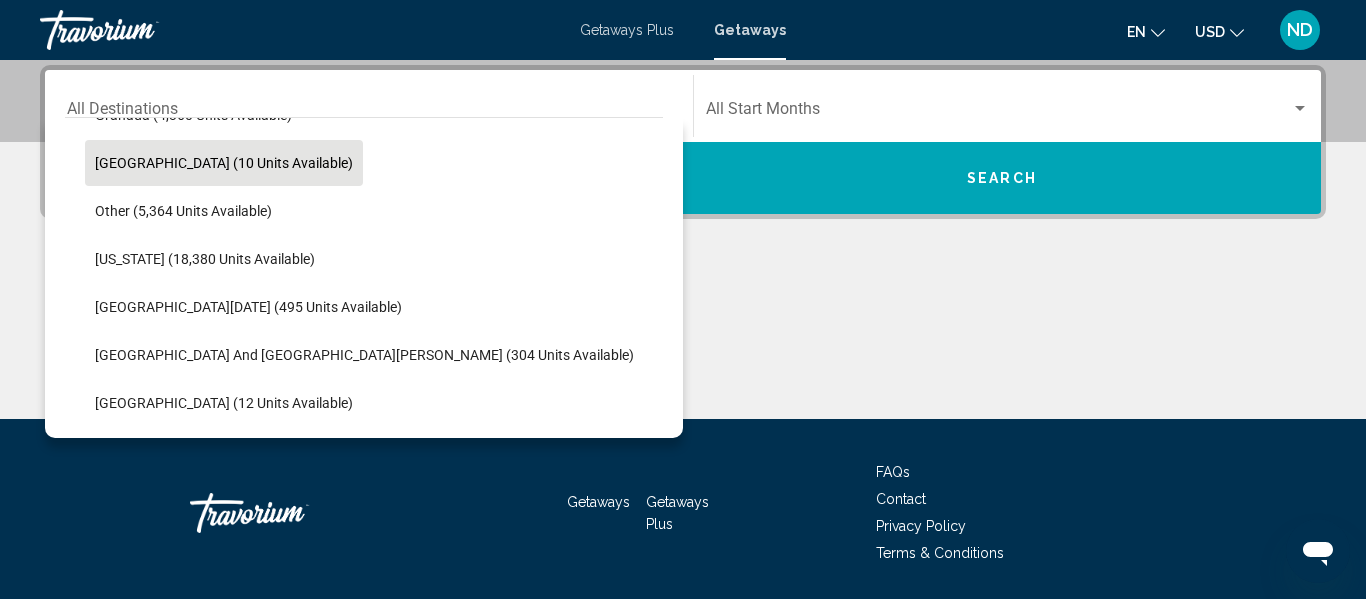 click on "[GEOGRAPHIC_DATA] (10 units available)" 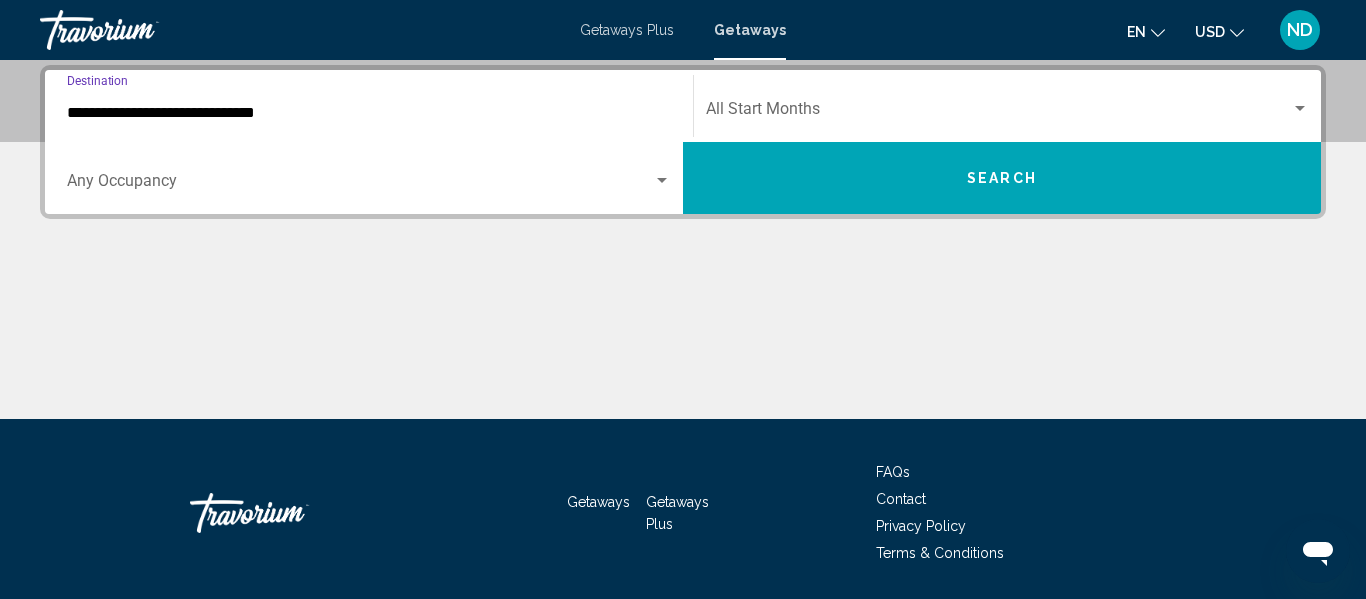 click on "Search" at bounding box center (1002, 178) 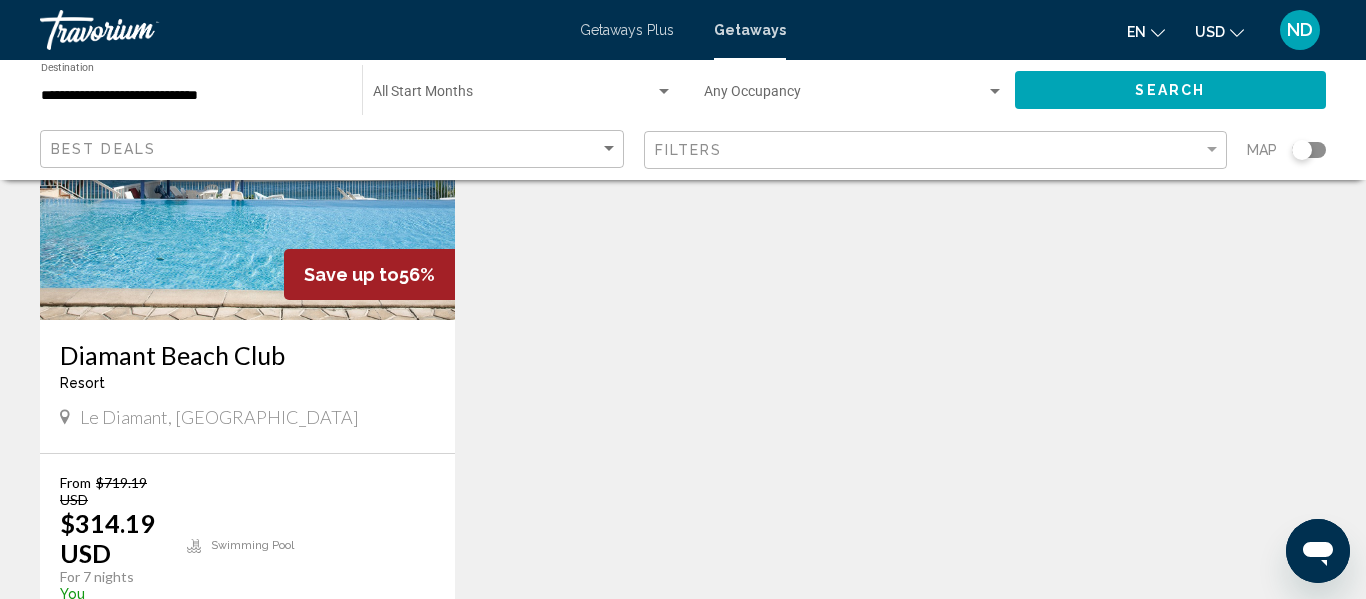 scroll, scrollTop: 274, scrollLeft: 0, axis: vertical 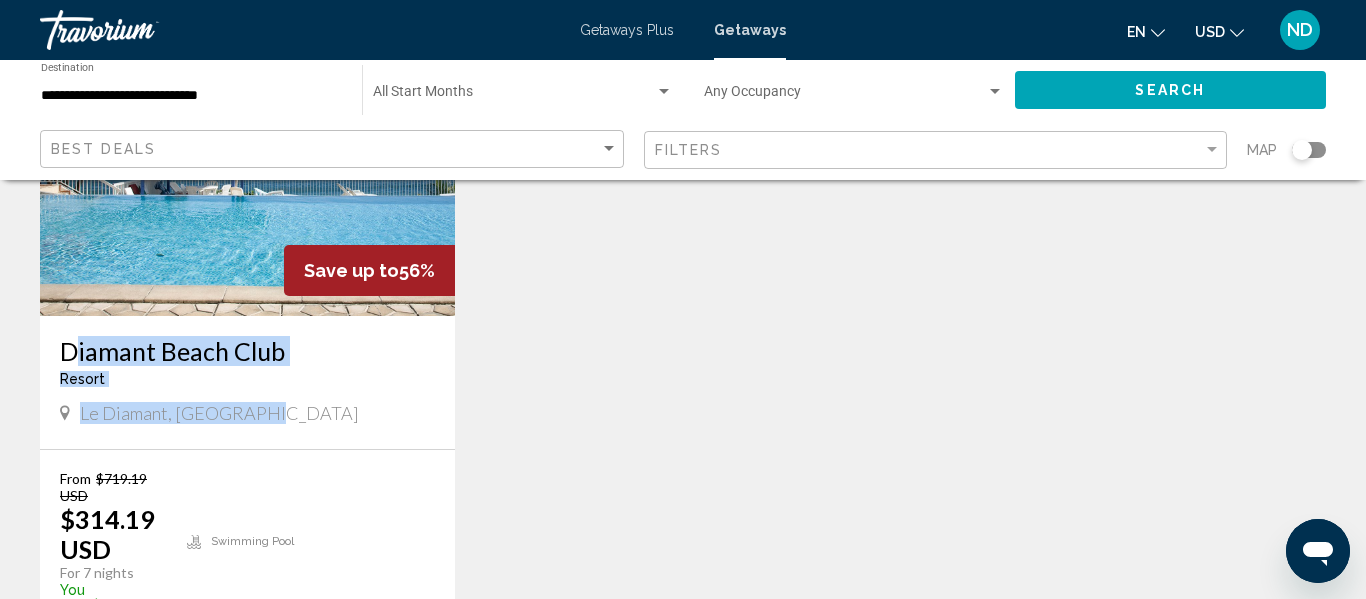 drag, startPoint x: 53, startPoint y: 348, endPoint x: 271, endPoint y: 424, distance: 230.86794 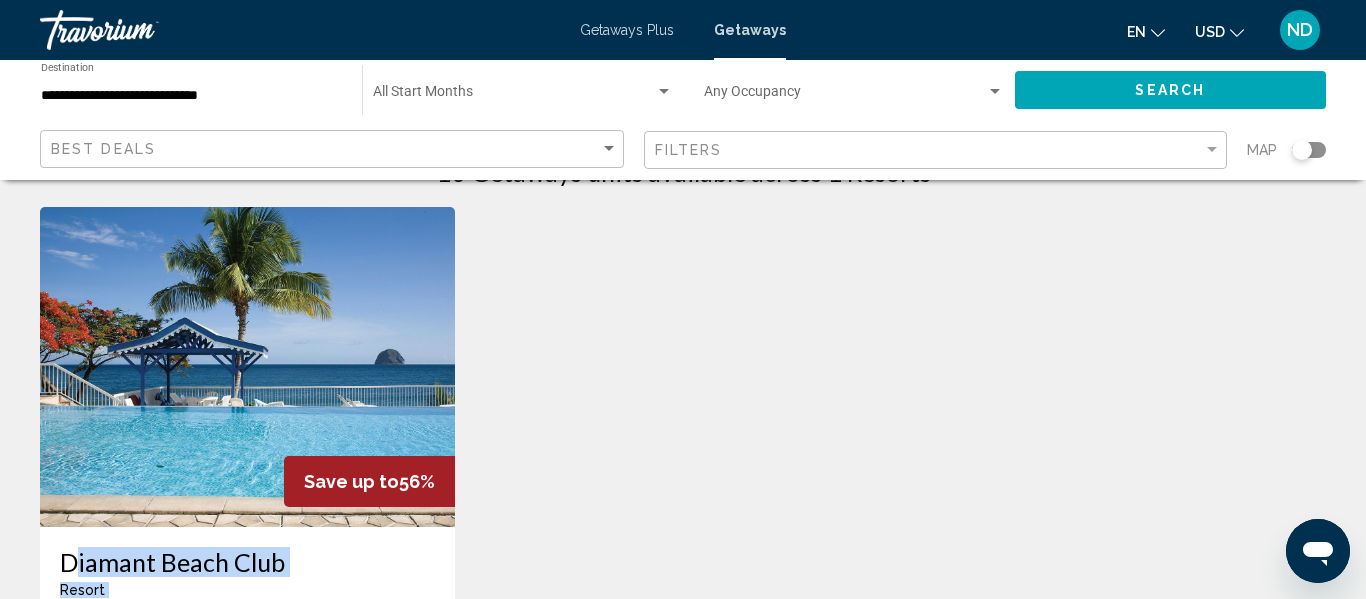 scroll, scrollTop: 0, scrollLeft: 0, axis: both 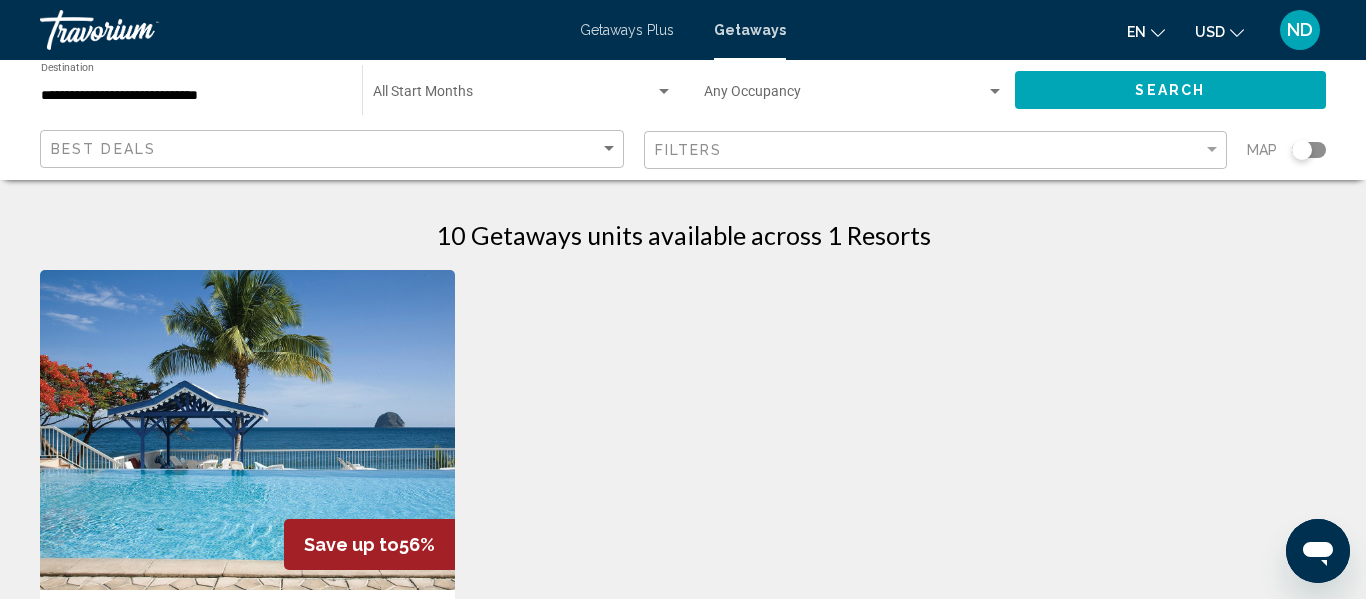 click on "**********" at bounding box center (191, 96) 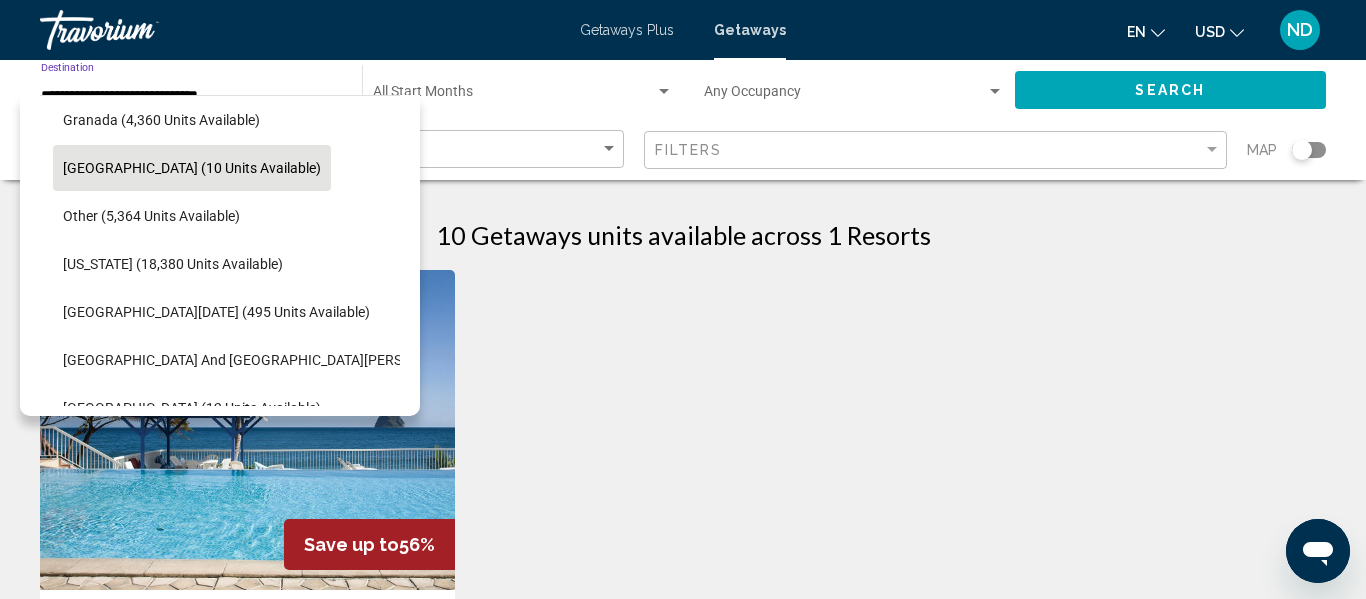 scroll, scrollTop: 442, scrollLeft: 12, axis: both 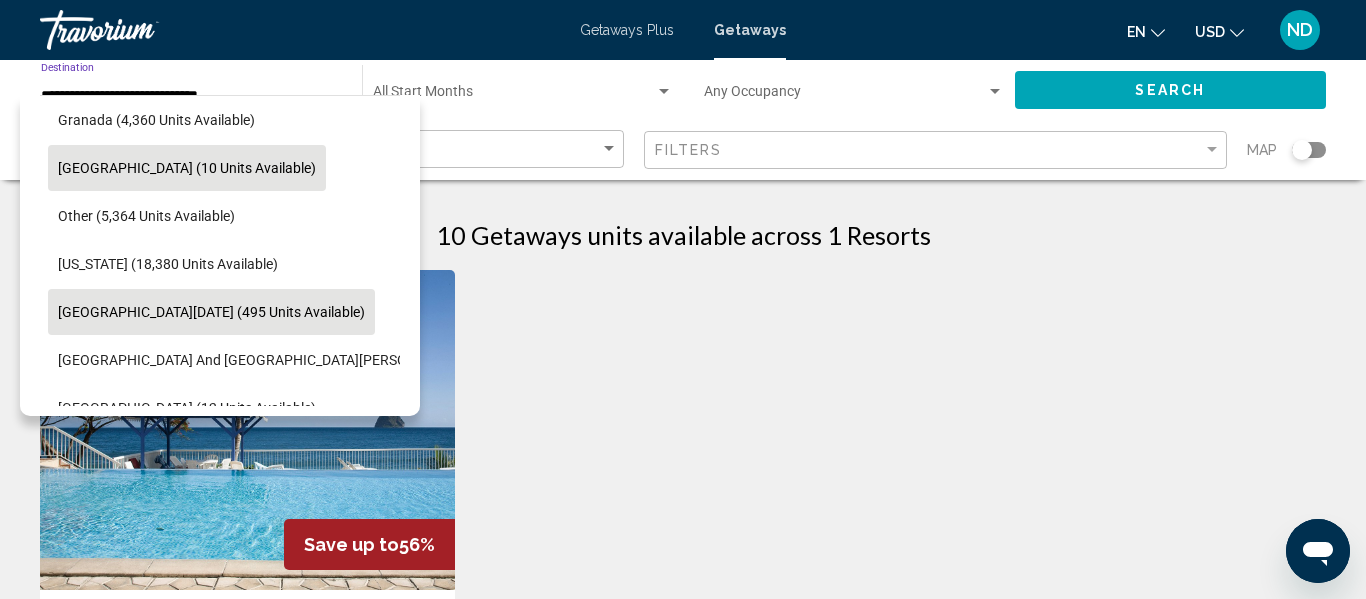 click on "[GEOGRAPHIC_DATA][DATE] (495 units available)" 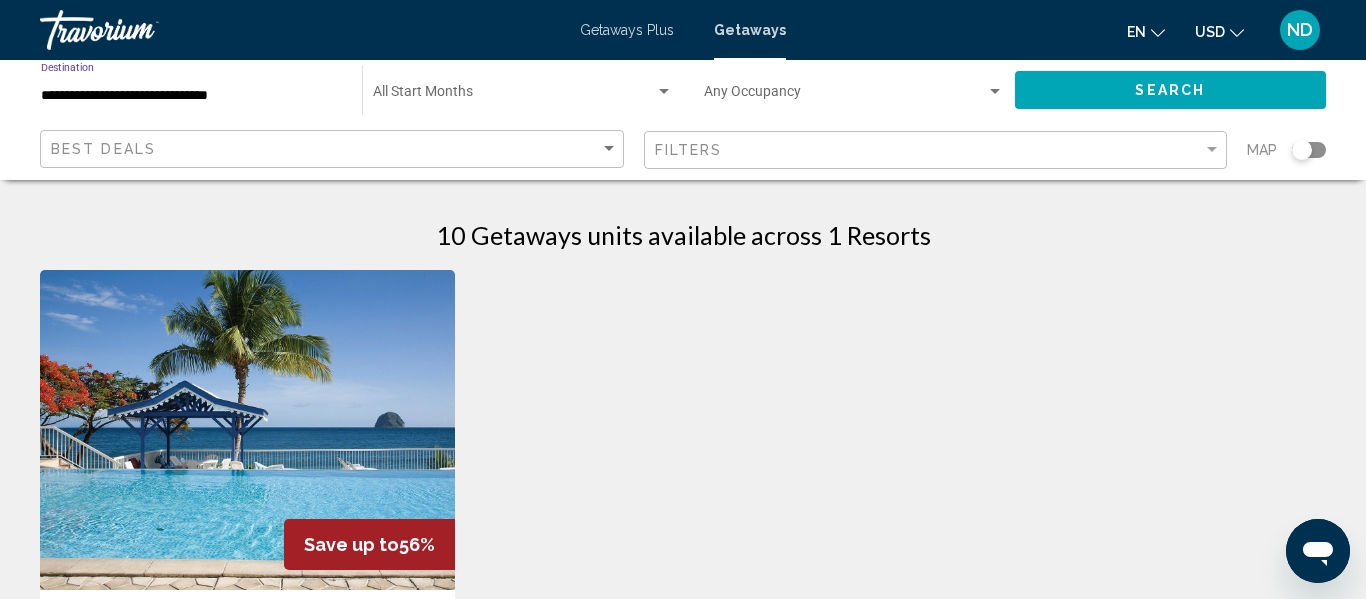 click on "Search" 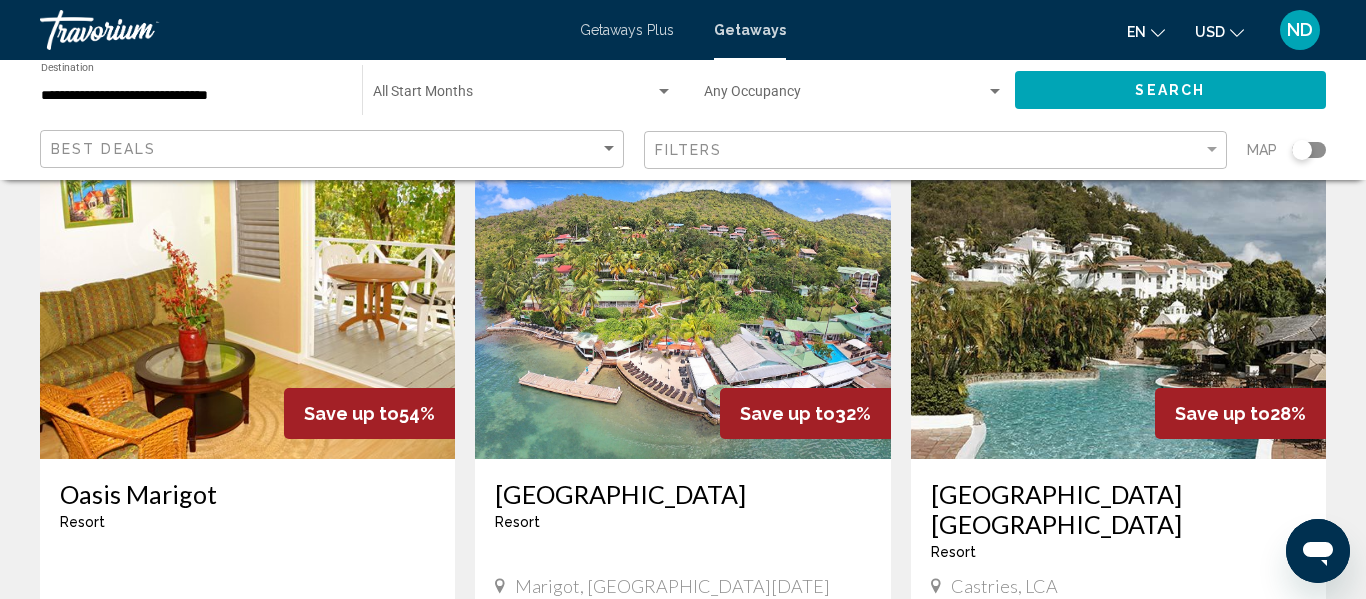scroll, scrollTop: 130, scrollLeft: 0, axis: vertical 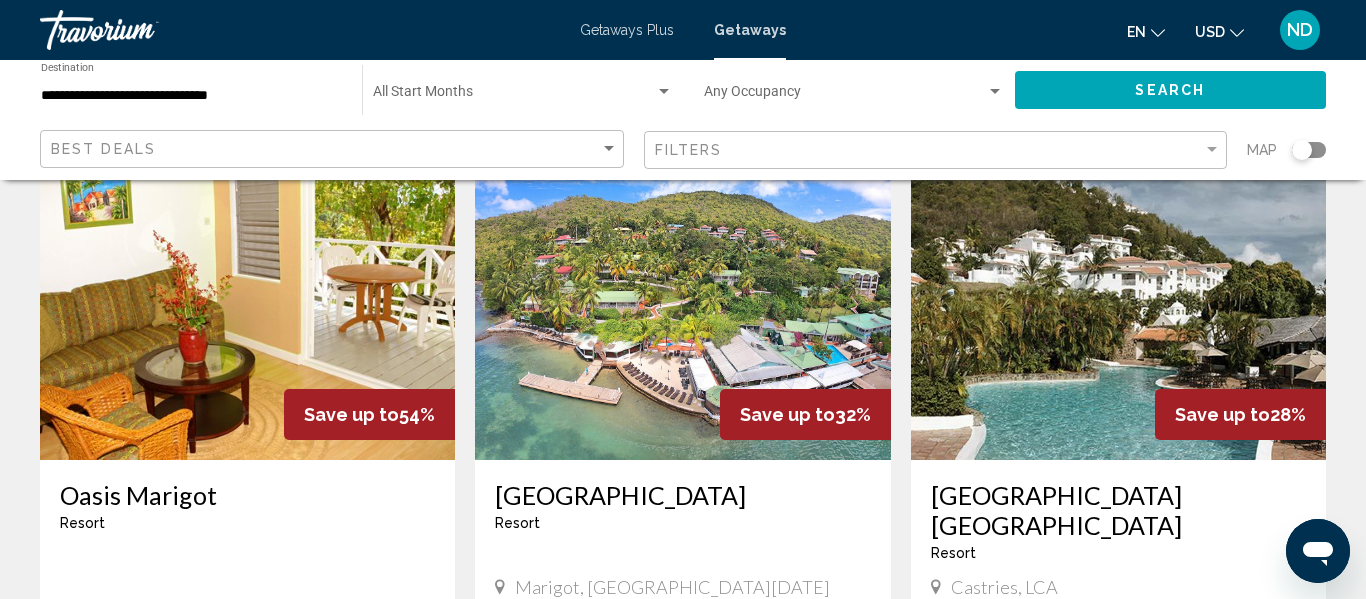 click at bounding box center [1118, 300] 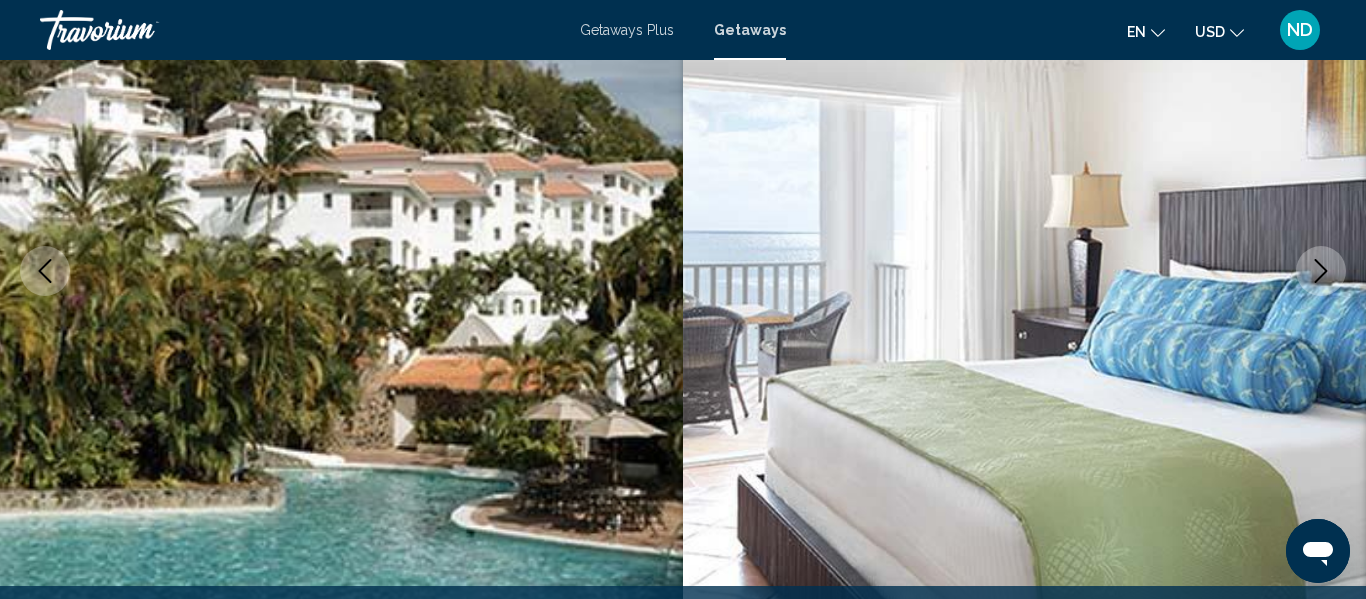 scroll, scrollTop: 259, scrollLeft: 0, axis: vertical 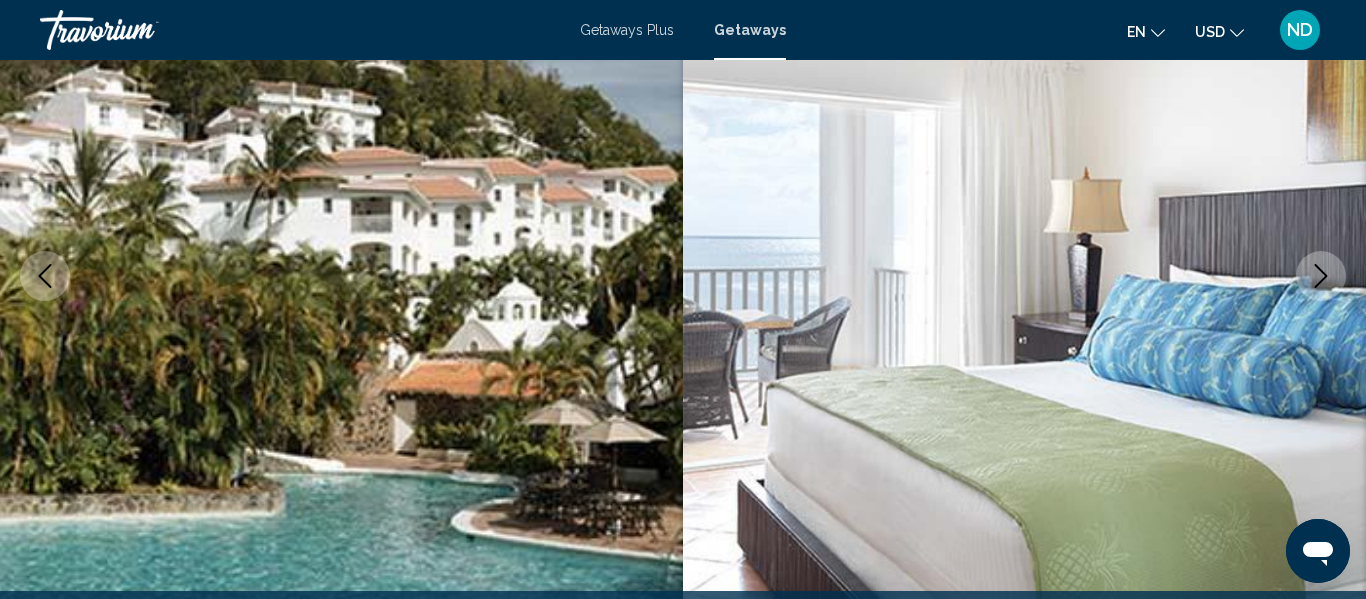 click 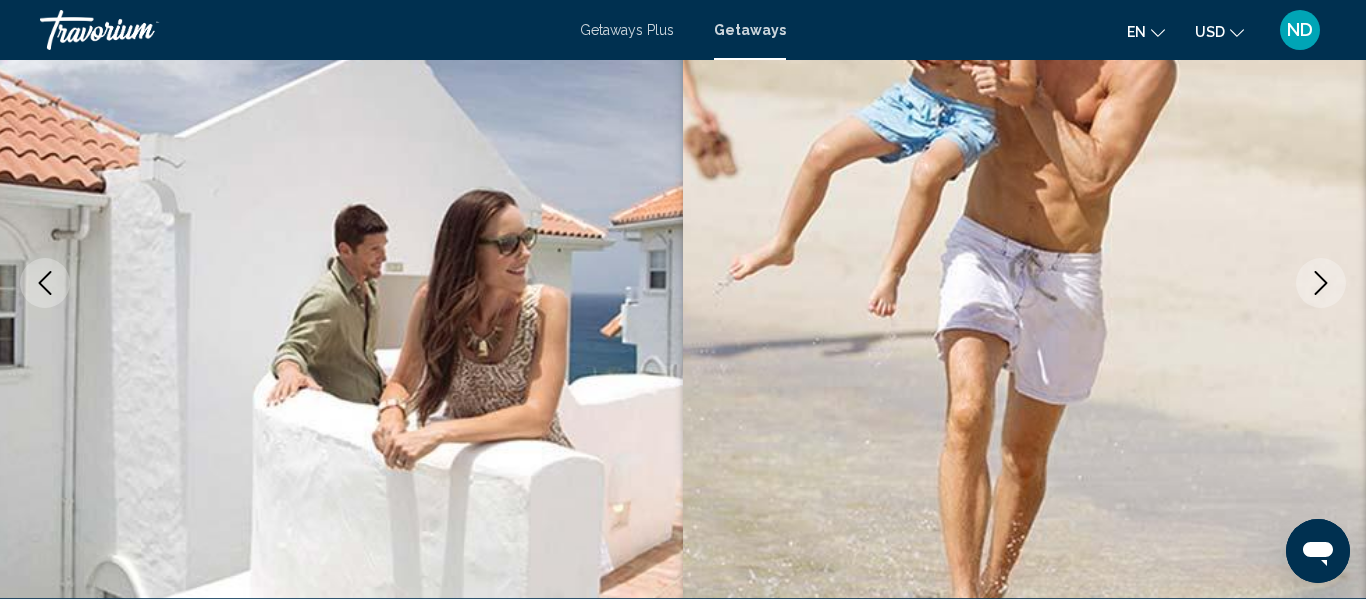 scroll, scrollTop: 251, scrollLeft: 0, axis: vertical 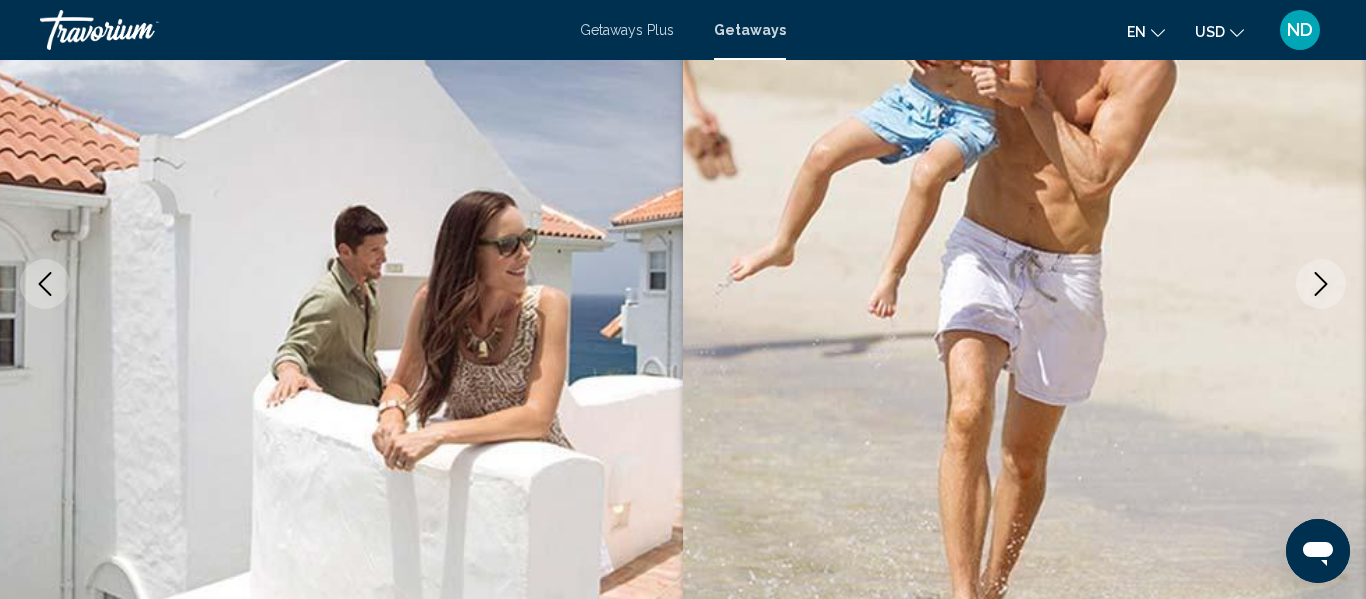 click at bounding box center (1321, 284) 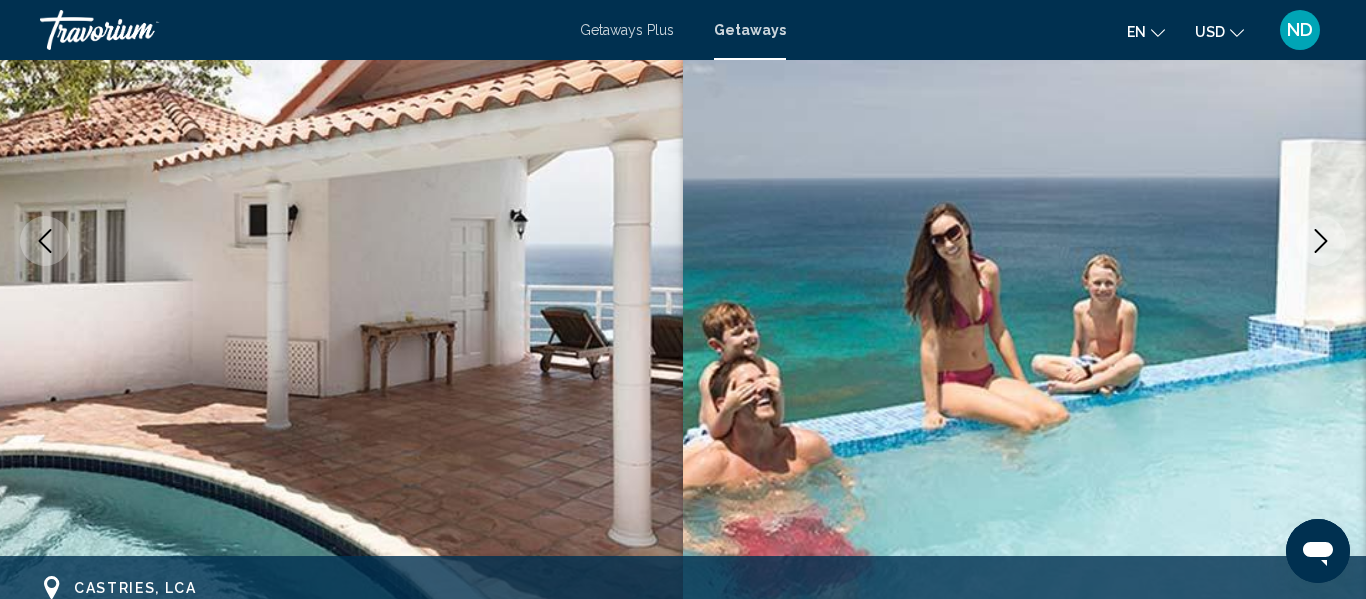 scroll, scrollTop: 293, scrollLeft: 0, axis: vertical 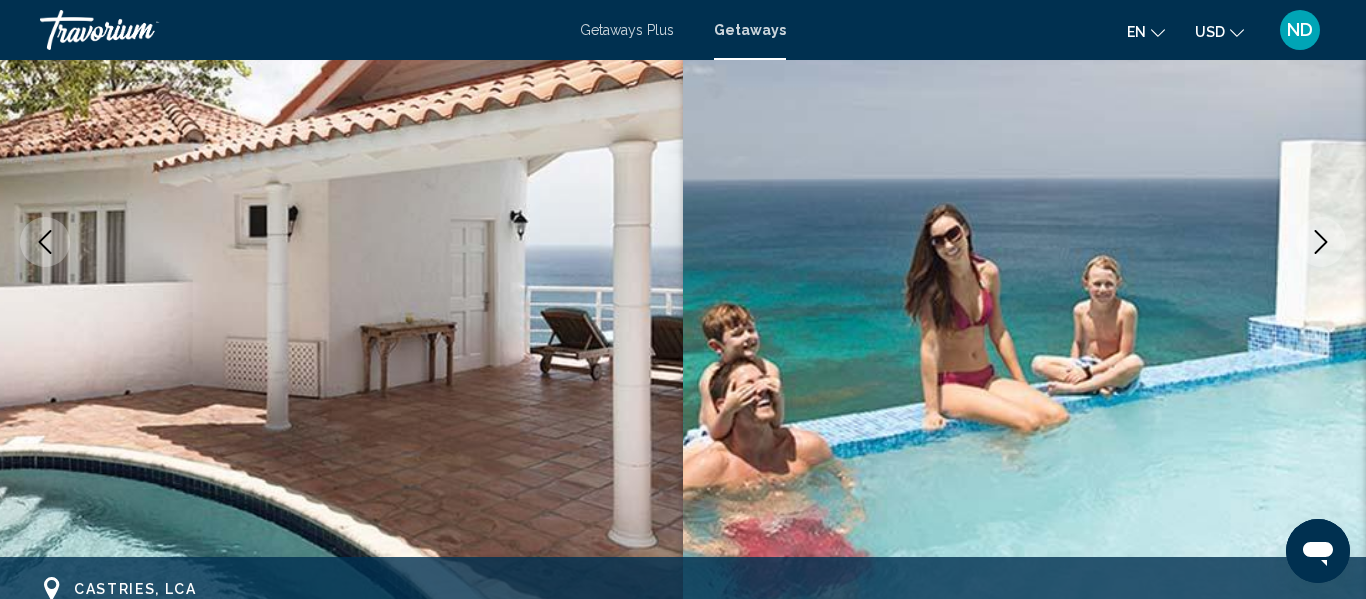 click 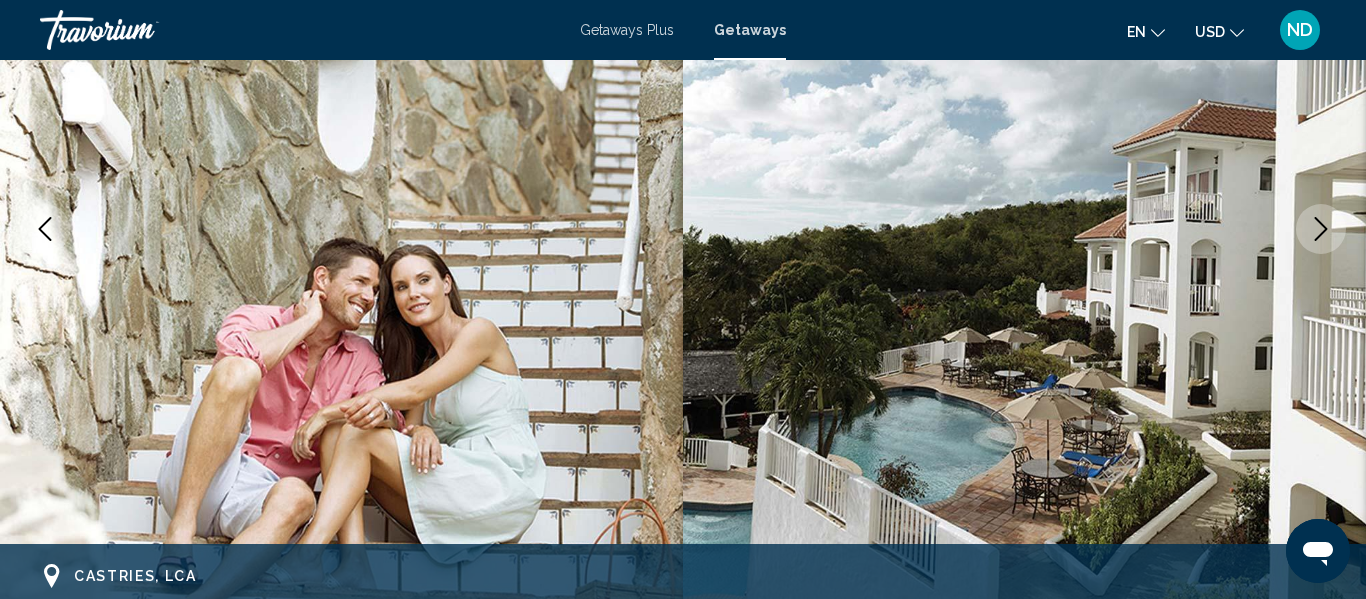 scroll, scrollTop: 303, scrollLeft: 0, axis: vertical 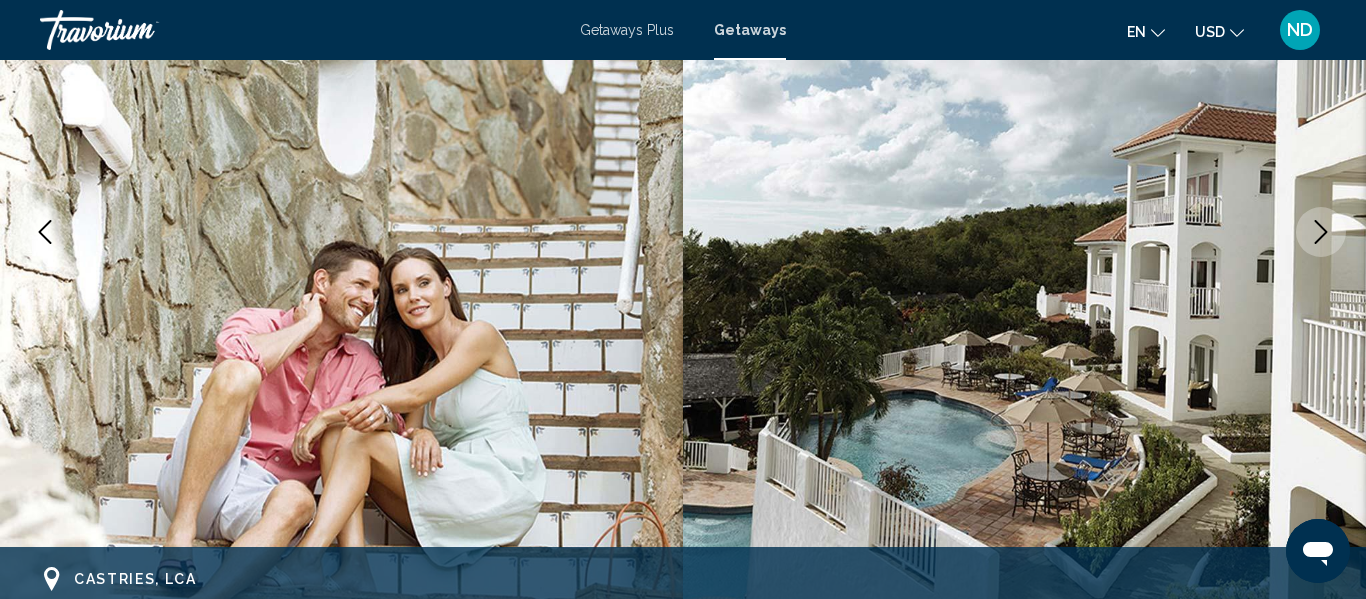 click at bounding box center (1321, 232) 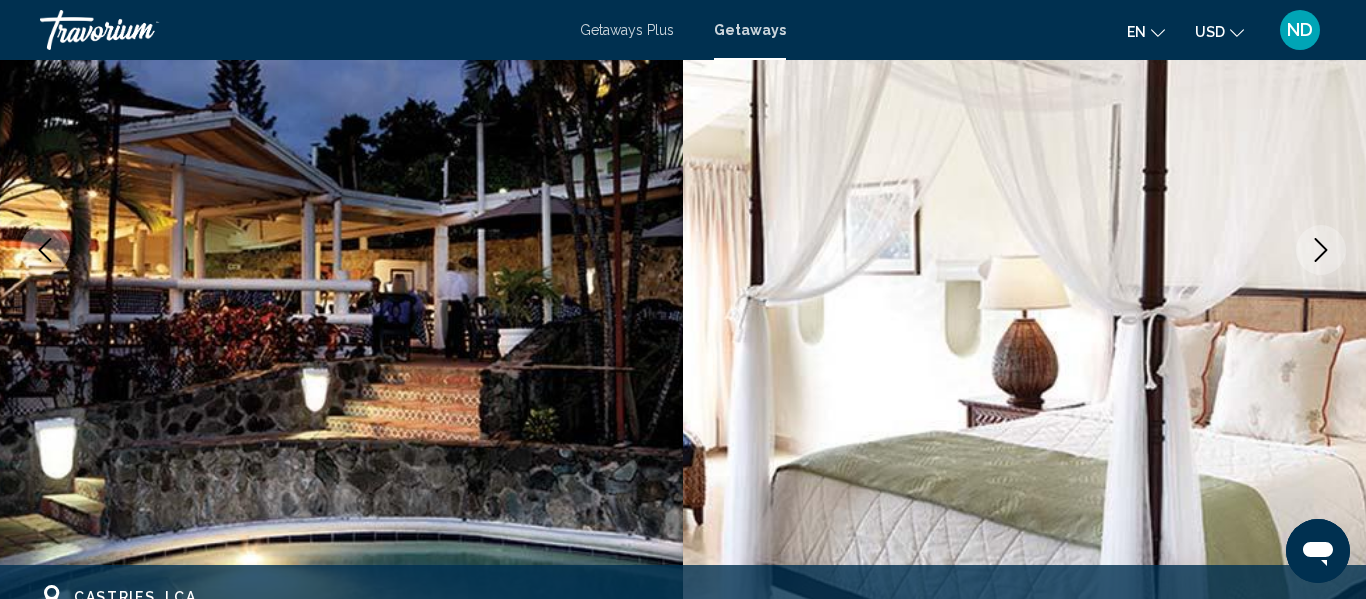 scroll, scrollTop: 280, scrollLeft: 0, axis: vertical 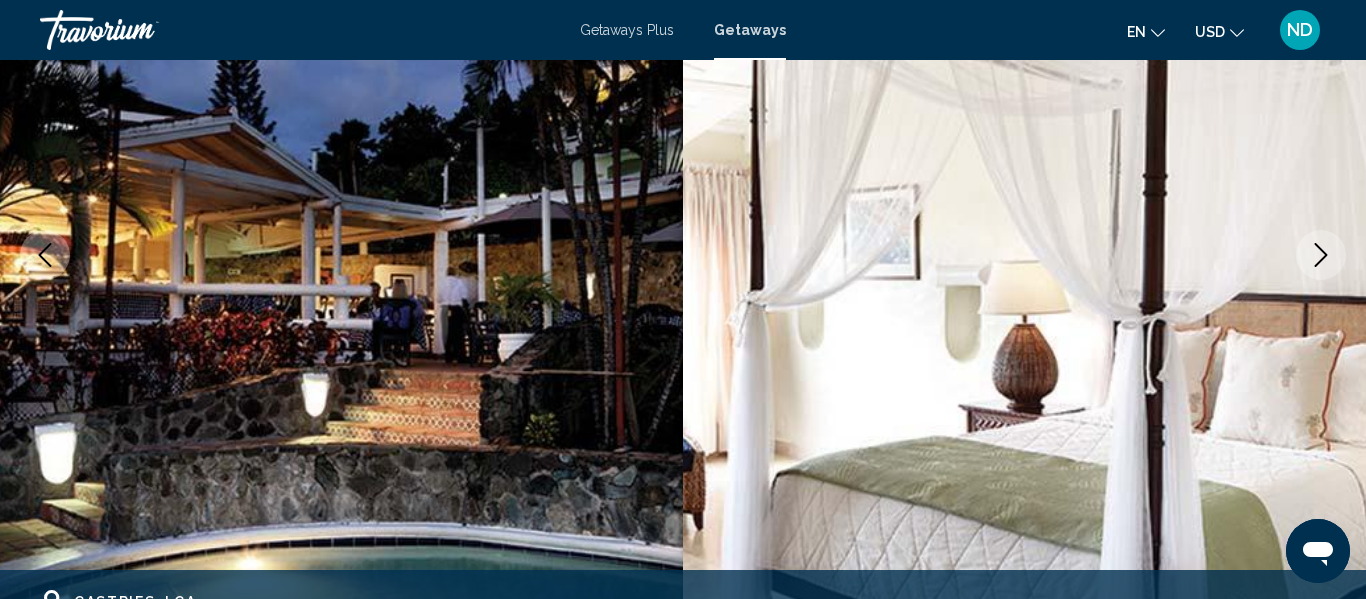 click 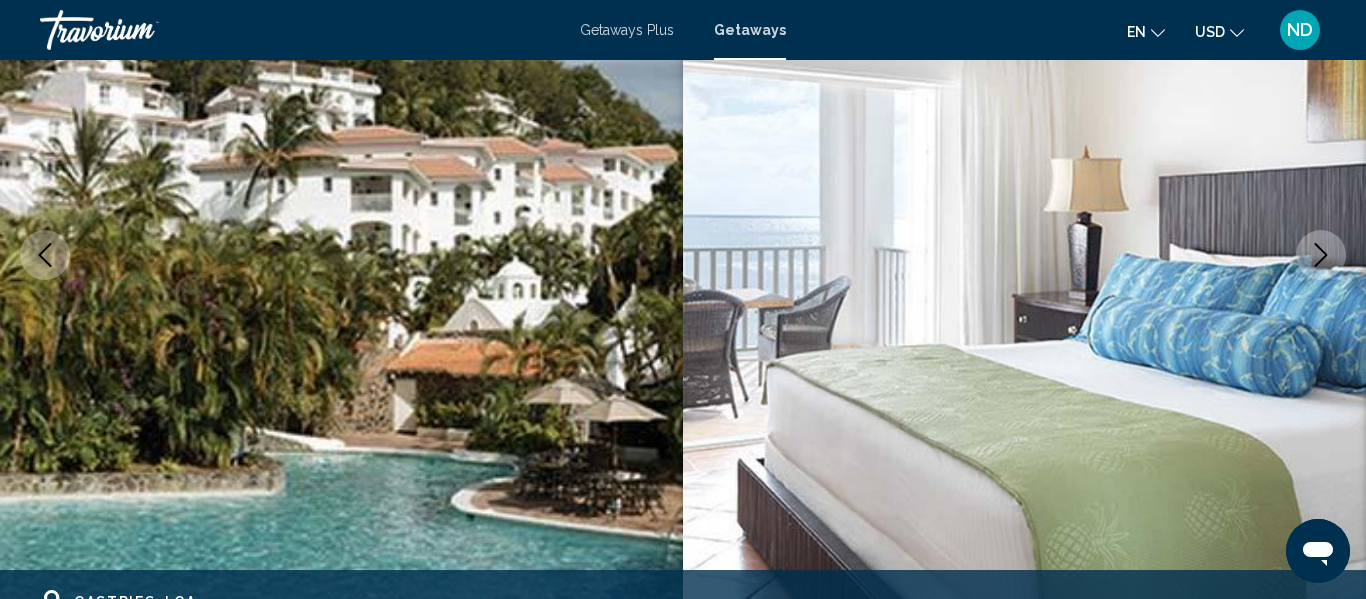 click 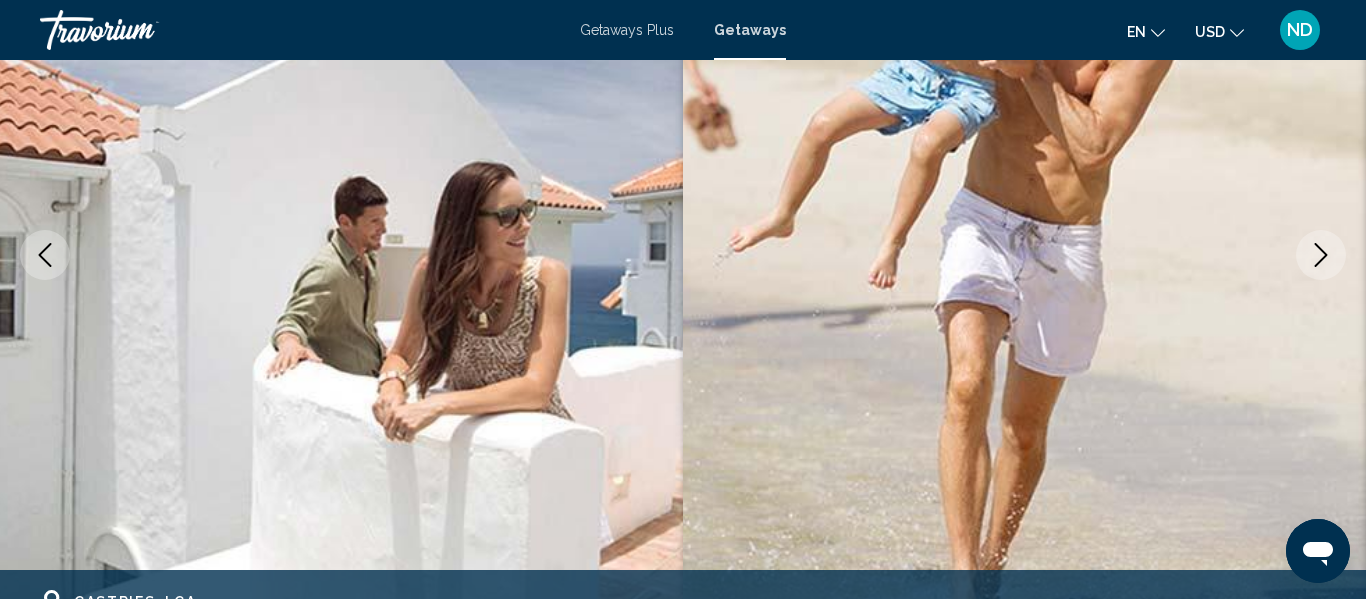 click 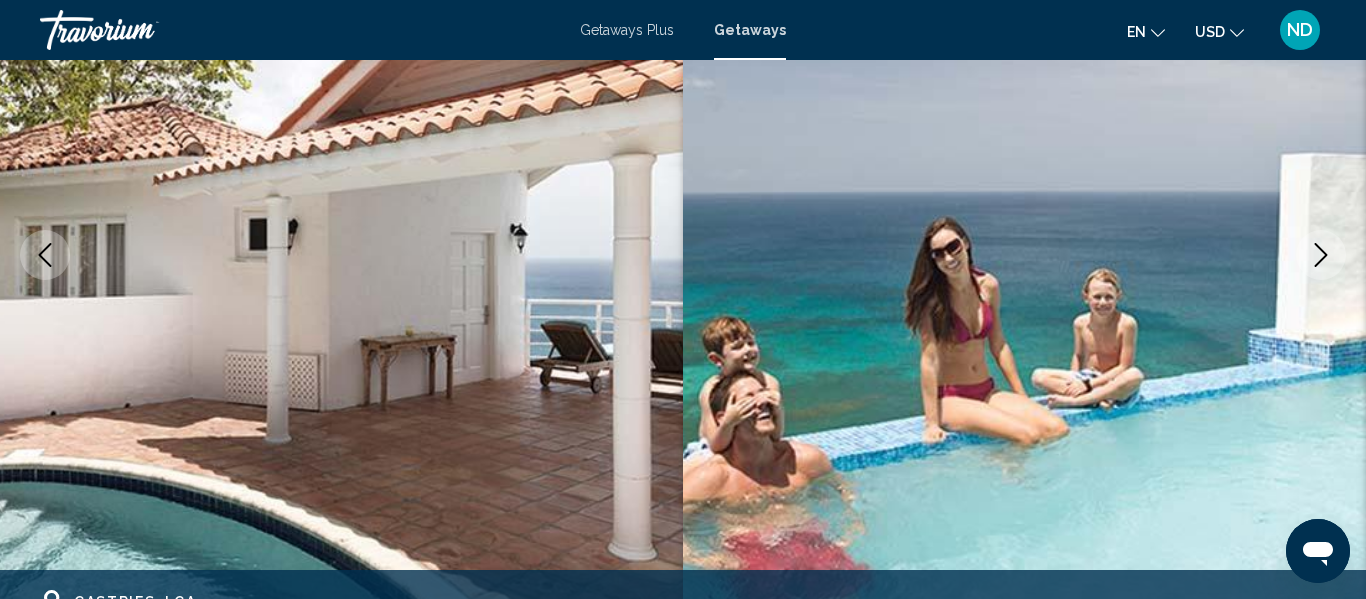 click 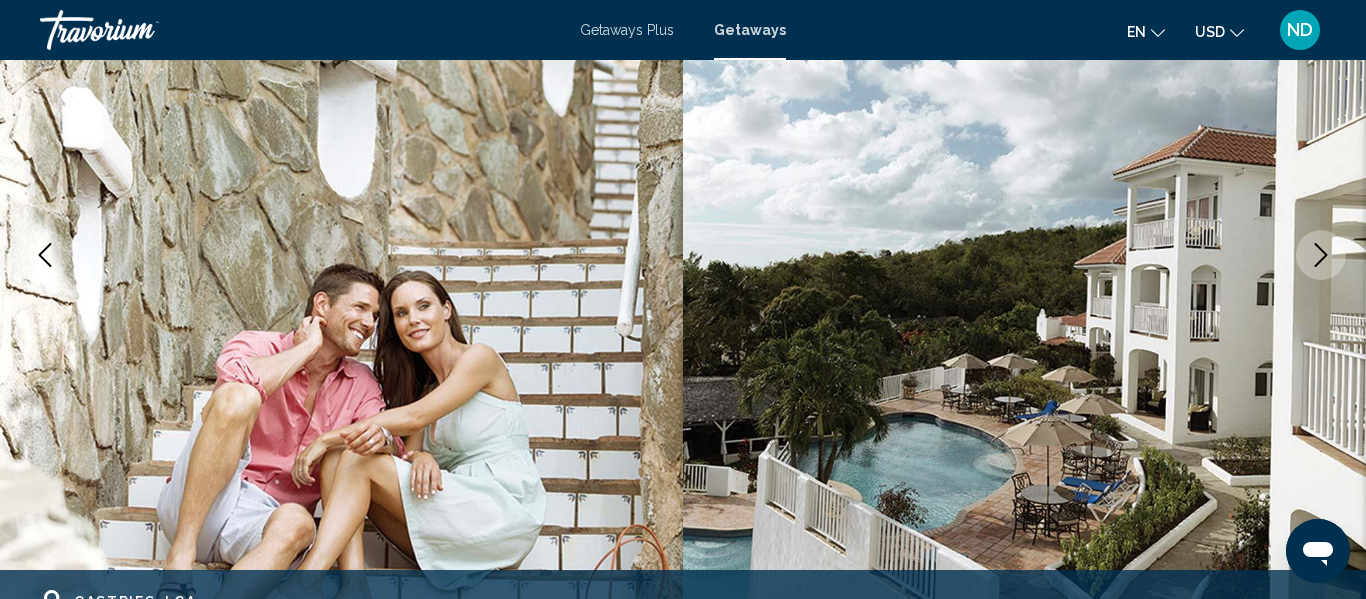 click 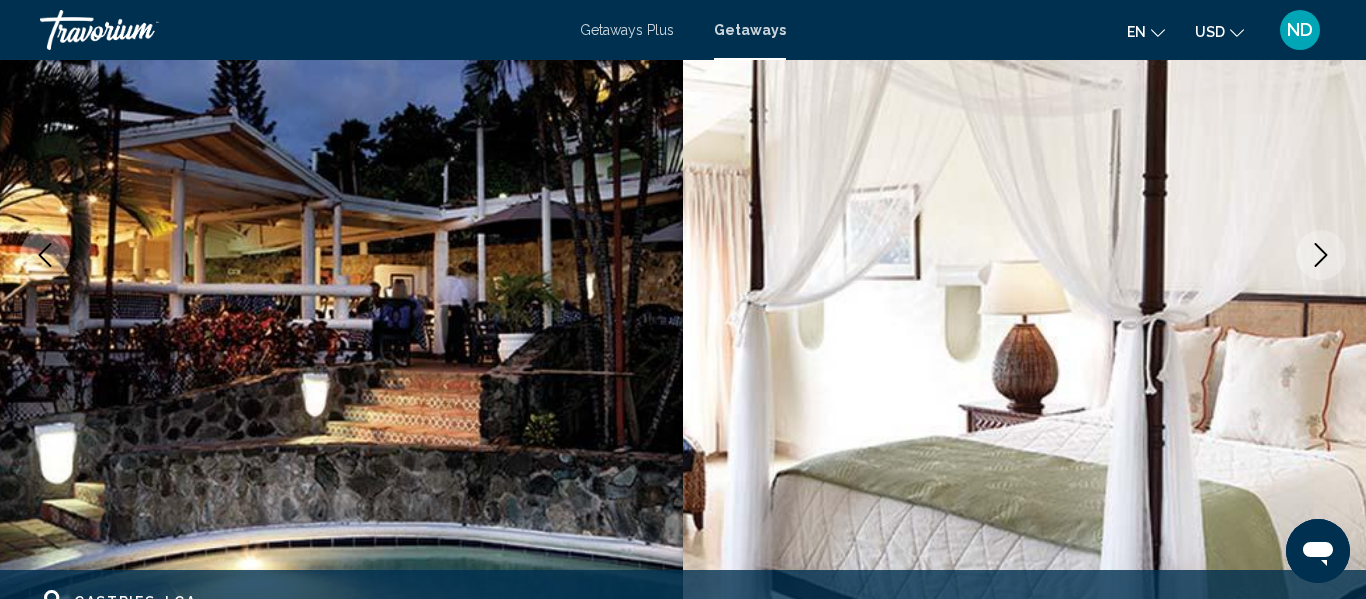 click 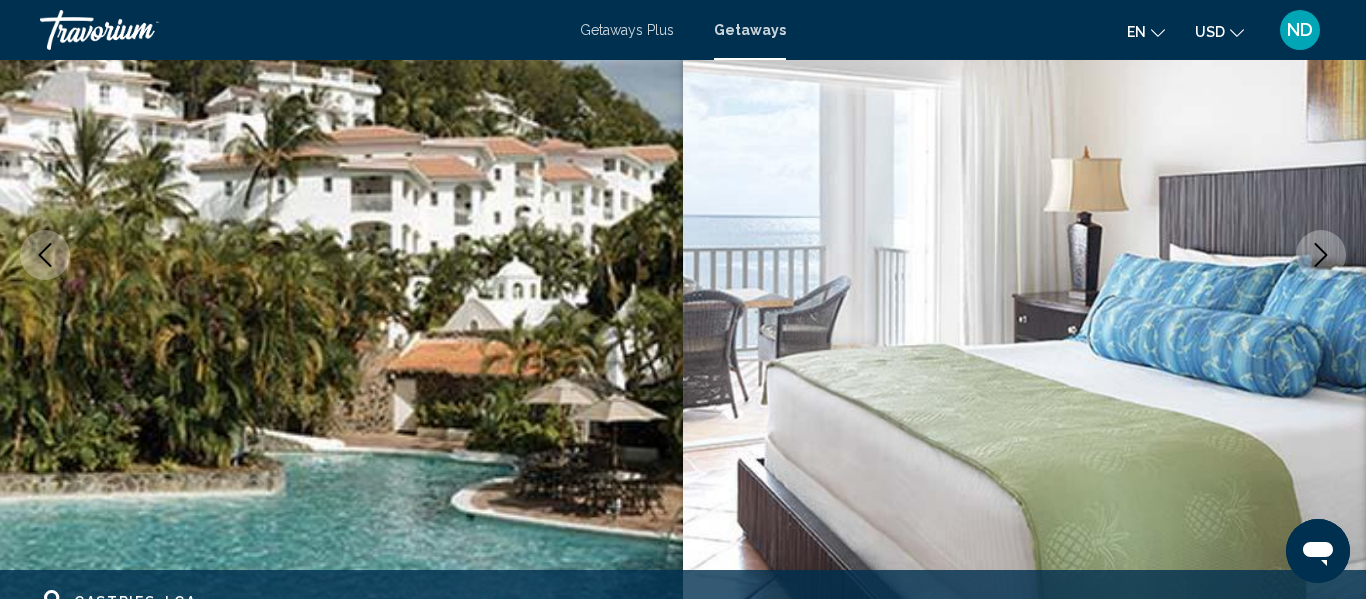 click 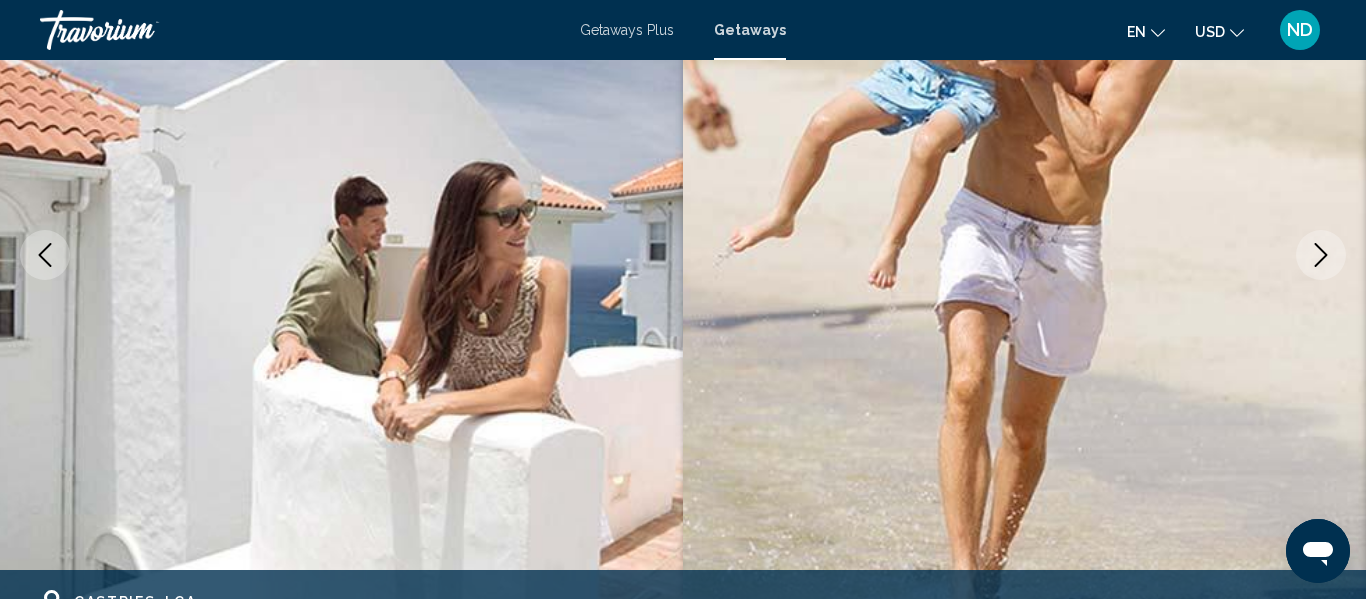 click 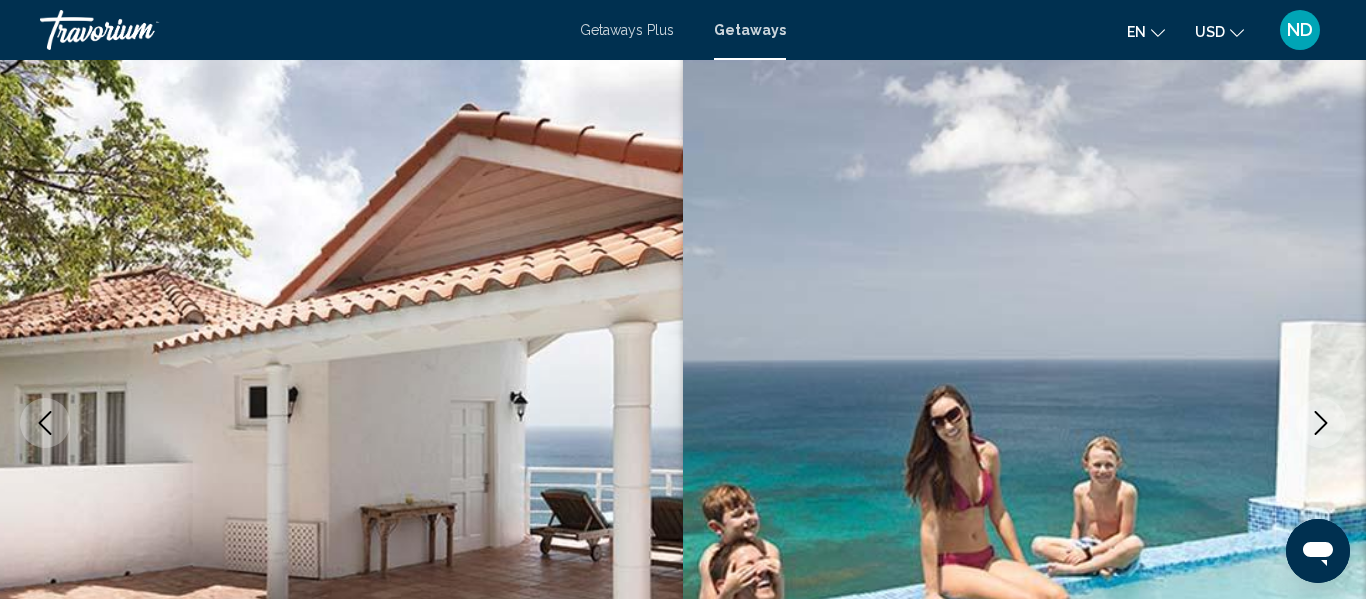 scroll, scrollTop: 108, scrollLeft: 0, axis: vertical 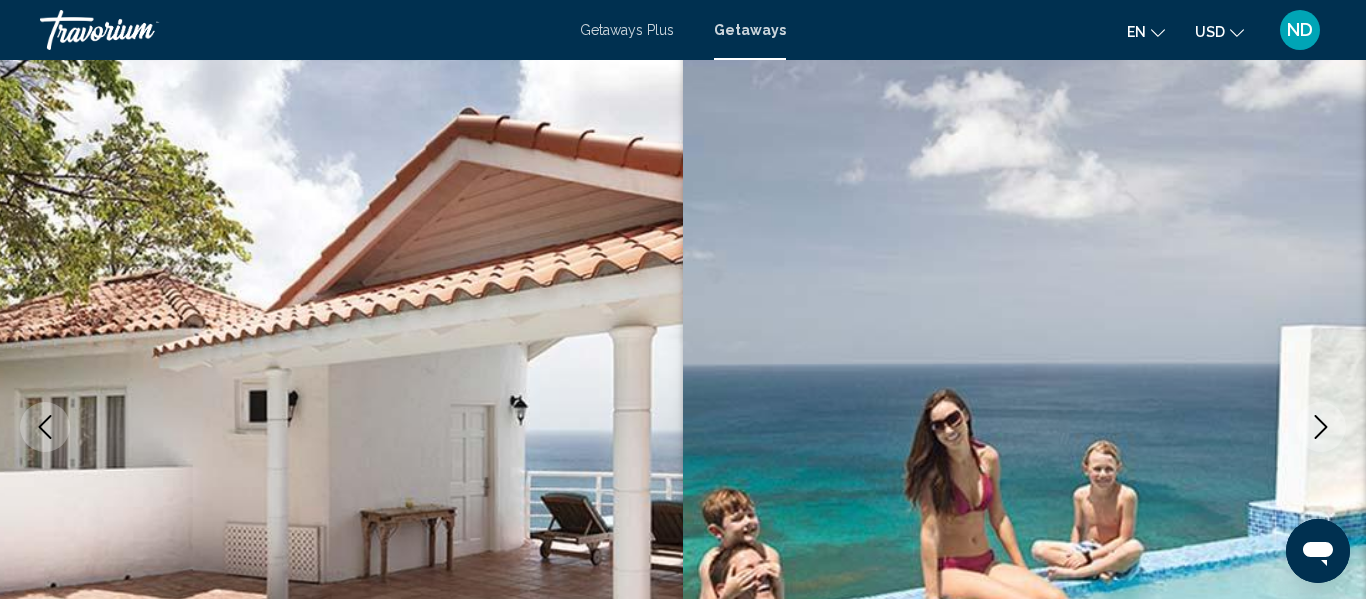 click 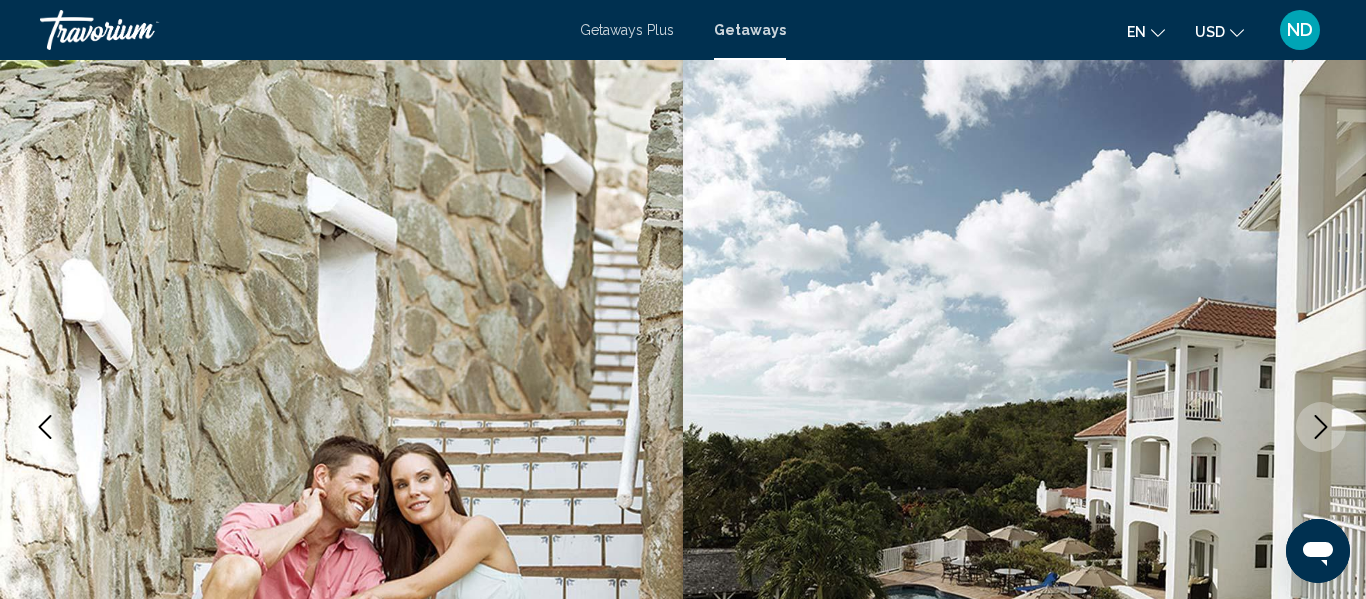 click 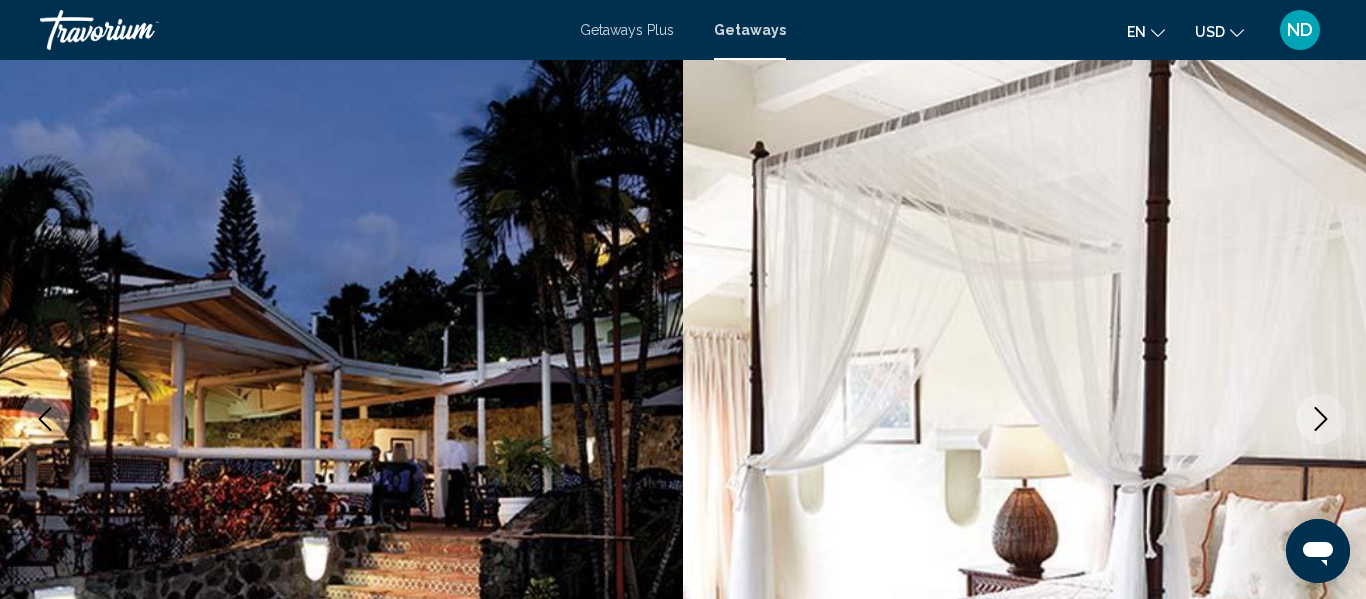 scroll, scrollTop: 118, scrollLeft: 0, axis: vertical 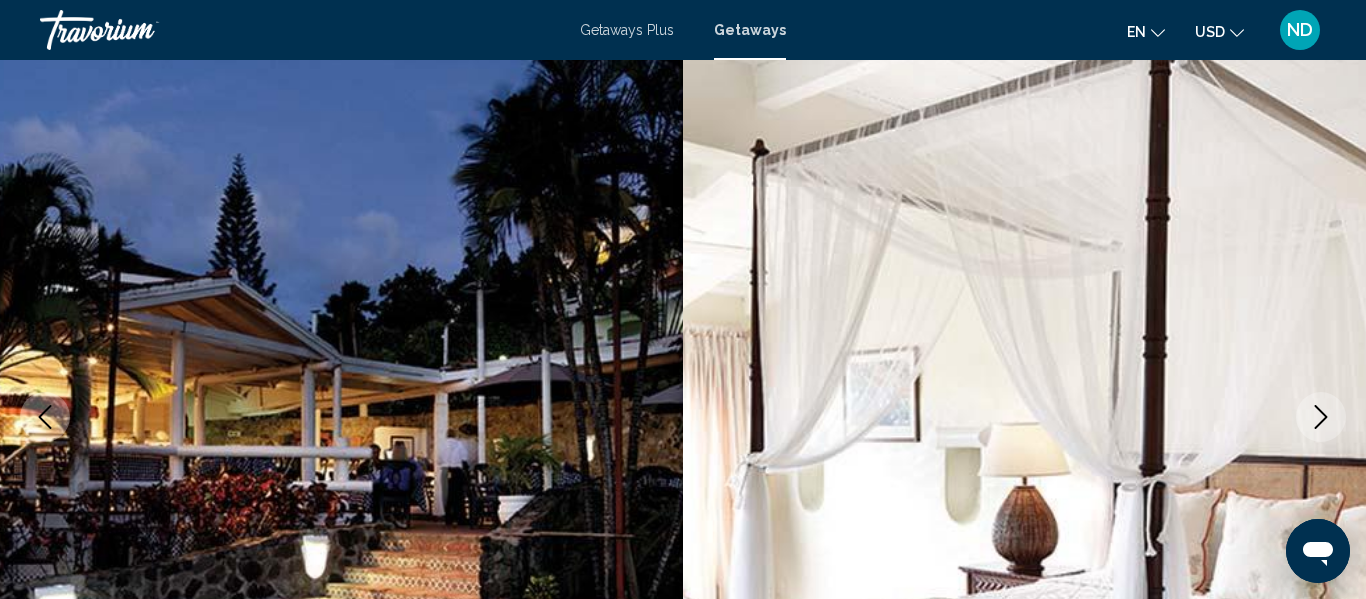 click 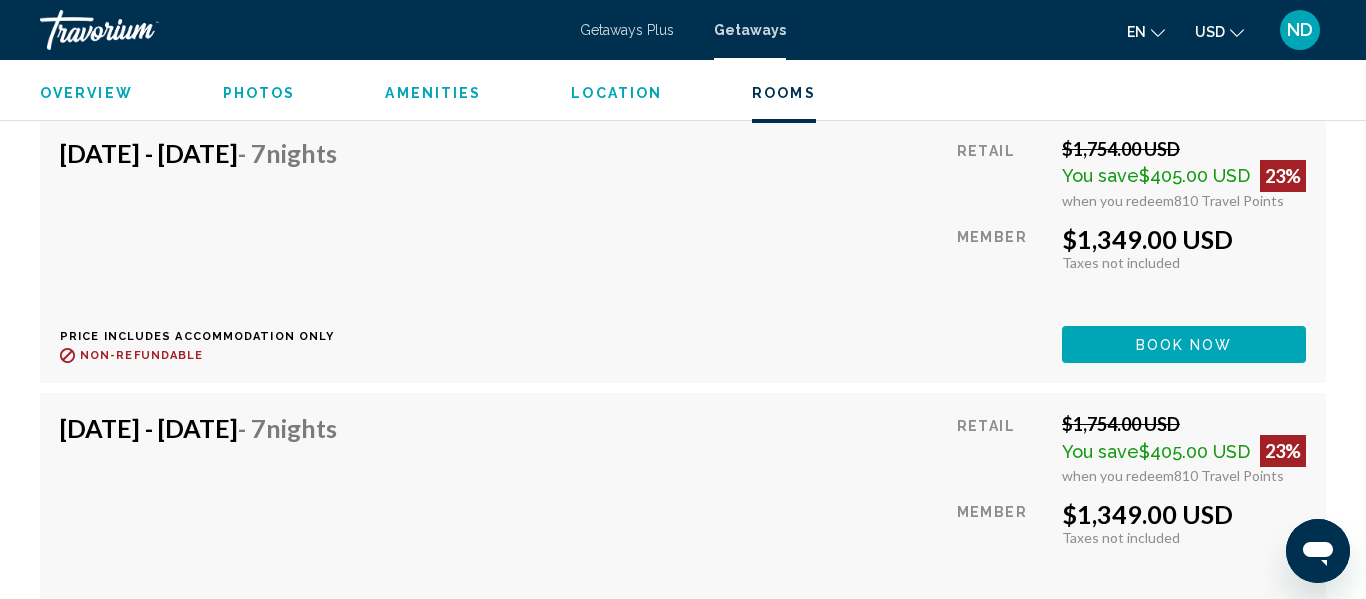 scroll, scrollTop: 14525, scrollLeft: 0, axis: vertical 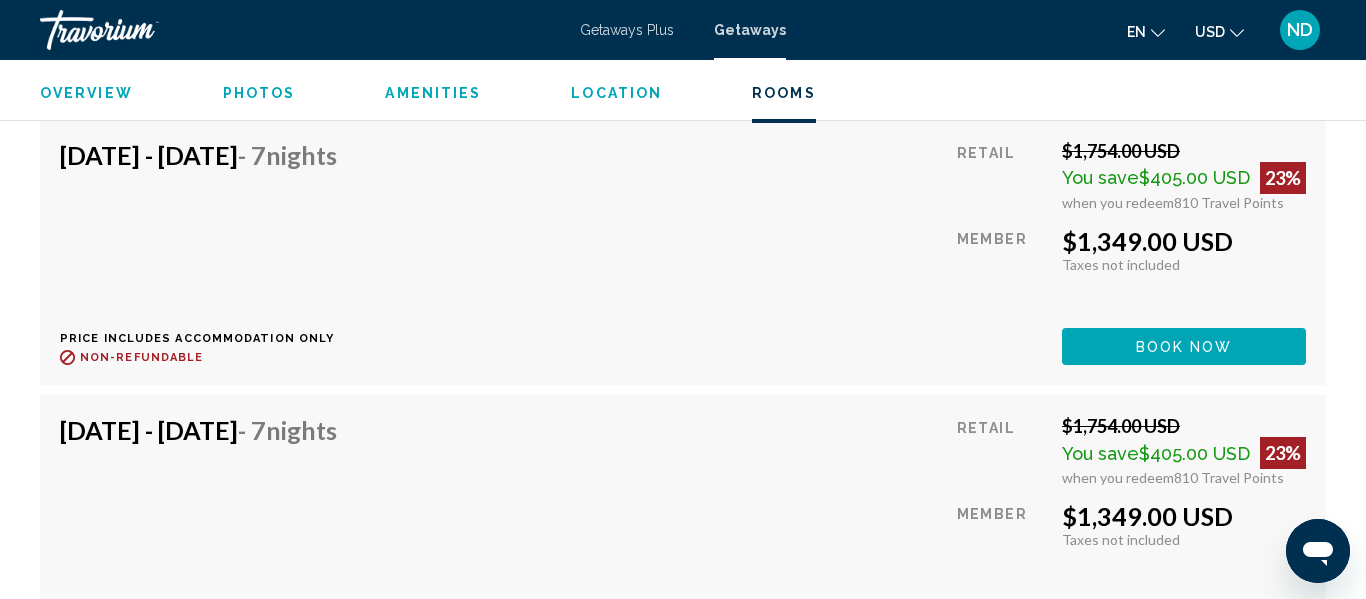 click on "Amenities" at bounding box center [433, 93] 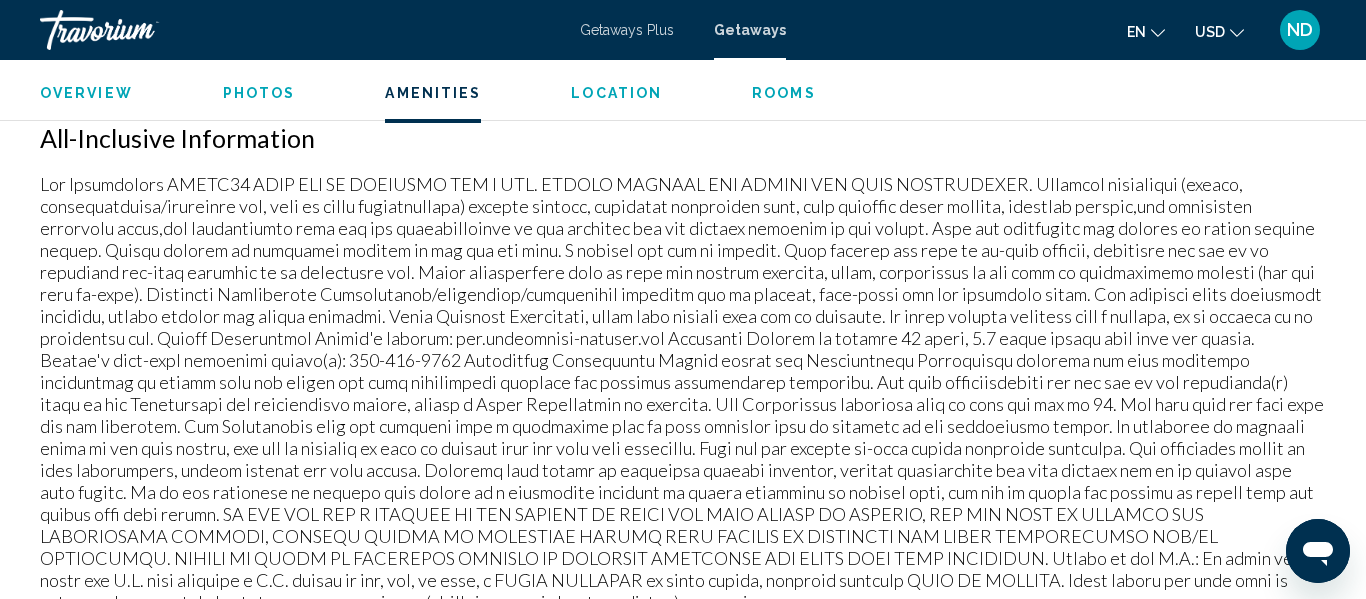 scroll, scrollTop: 1998, scrollLeft: 0, axis: vertical 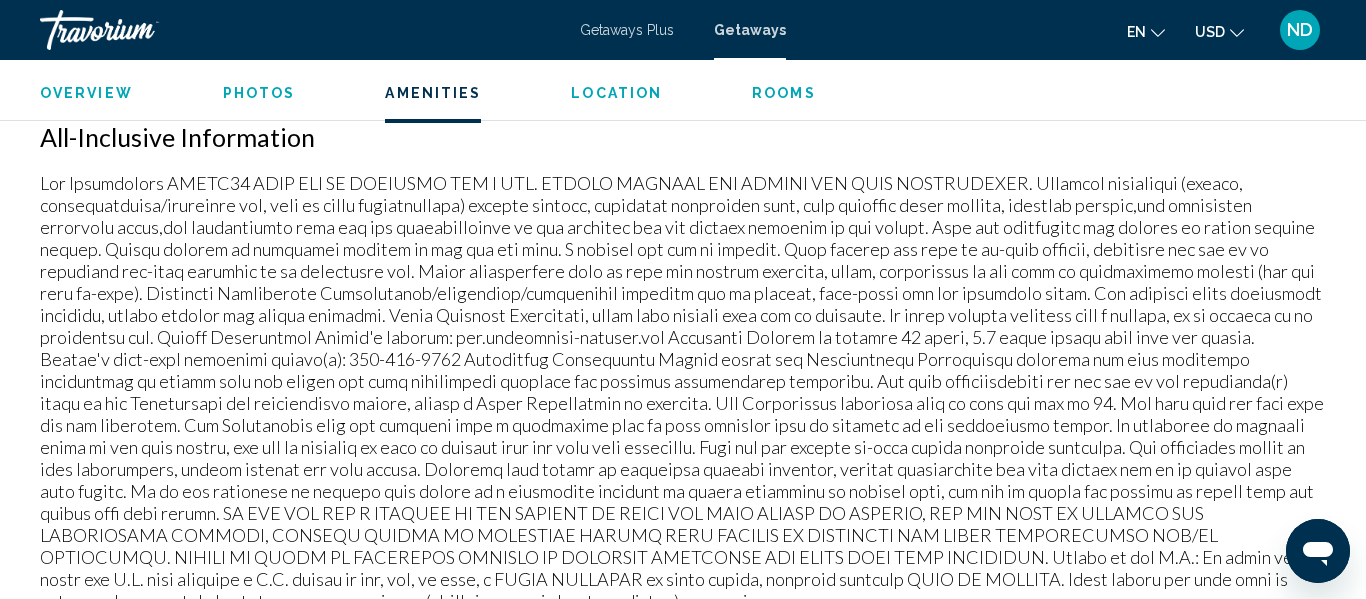 click at bounding box center (683, 392) 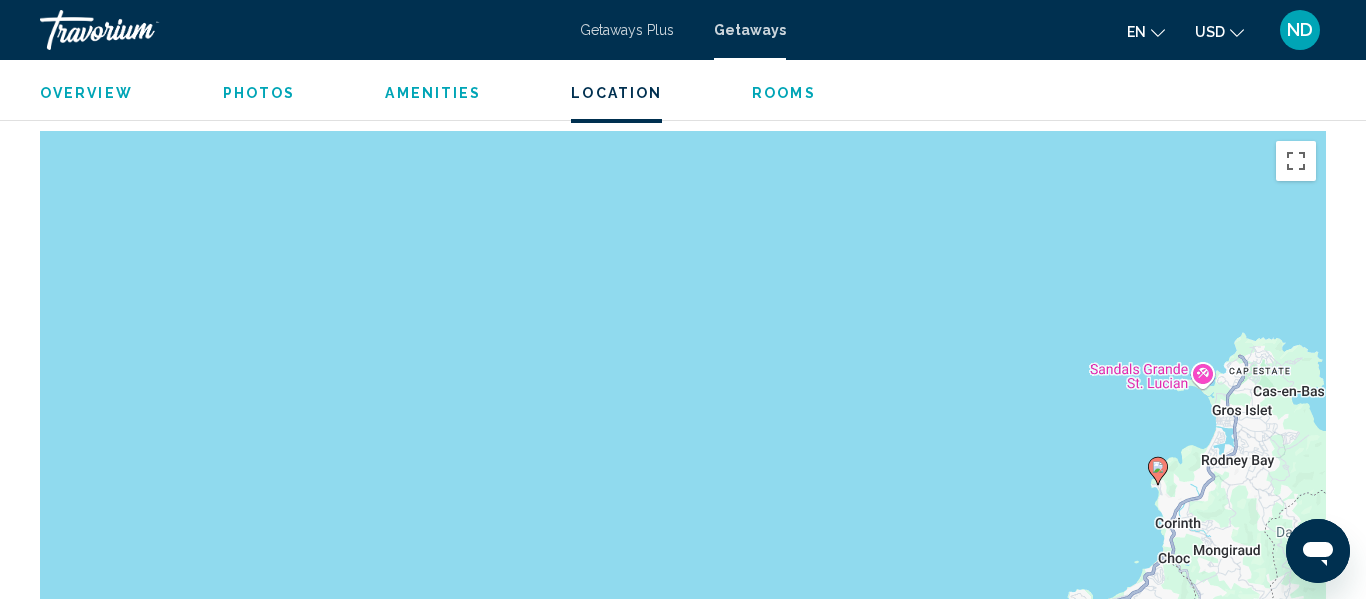 scroll, scrollTop: 2581, scrollLeft: 0, axis: vertical 